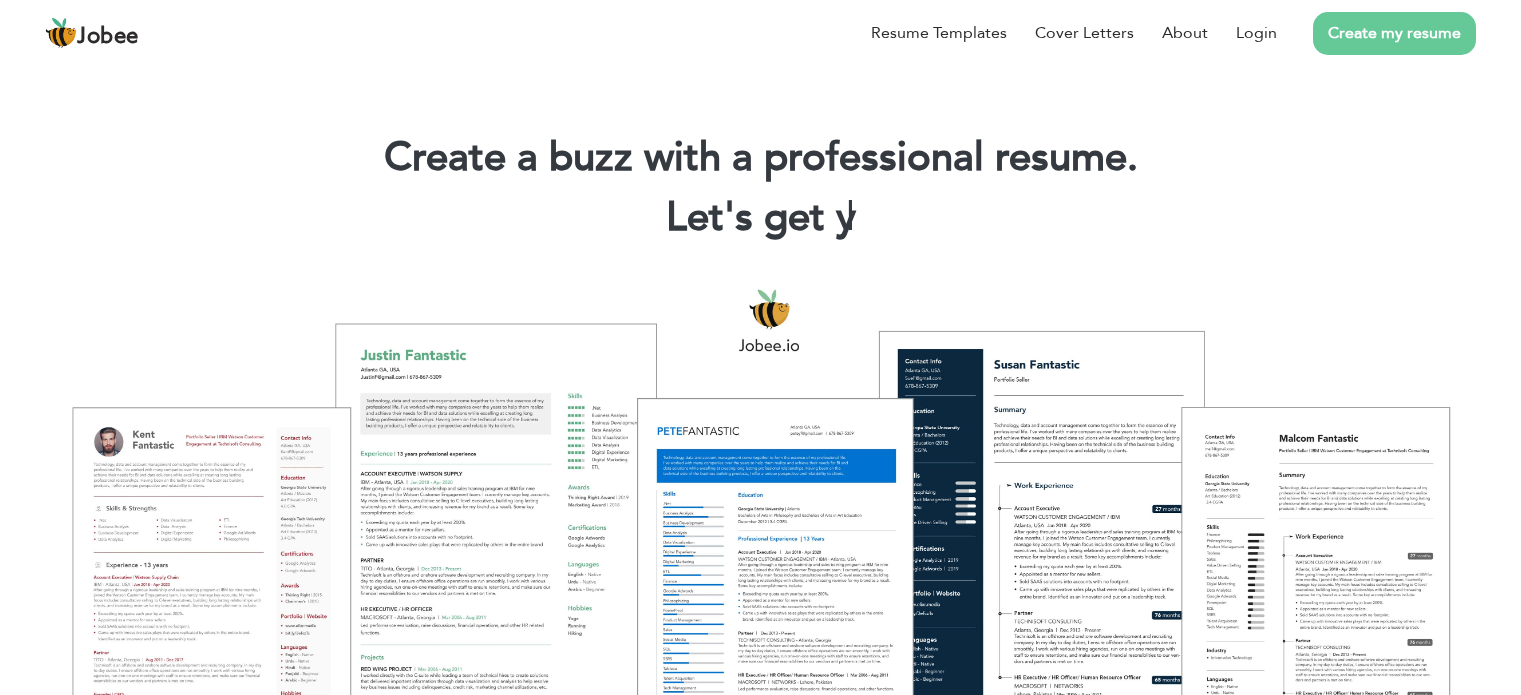 scroll, scrollTop: 0, scrollLeft: 0, axis: both 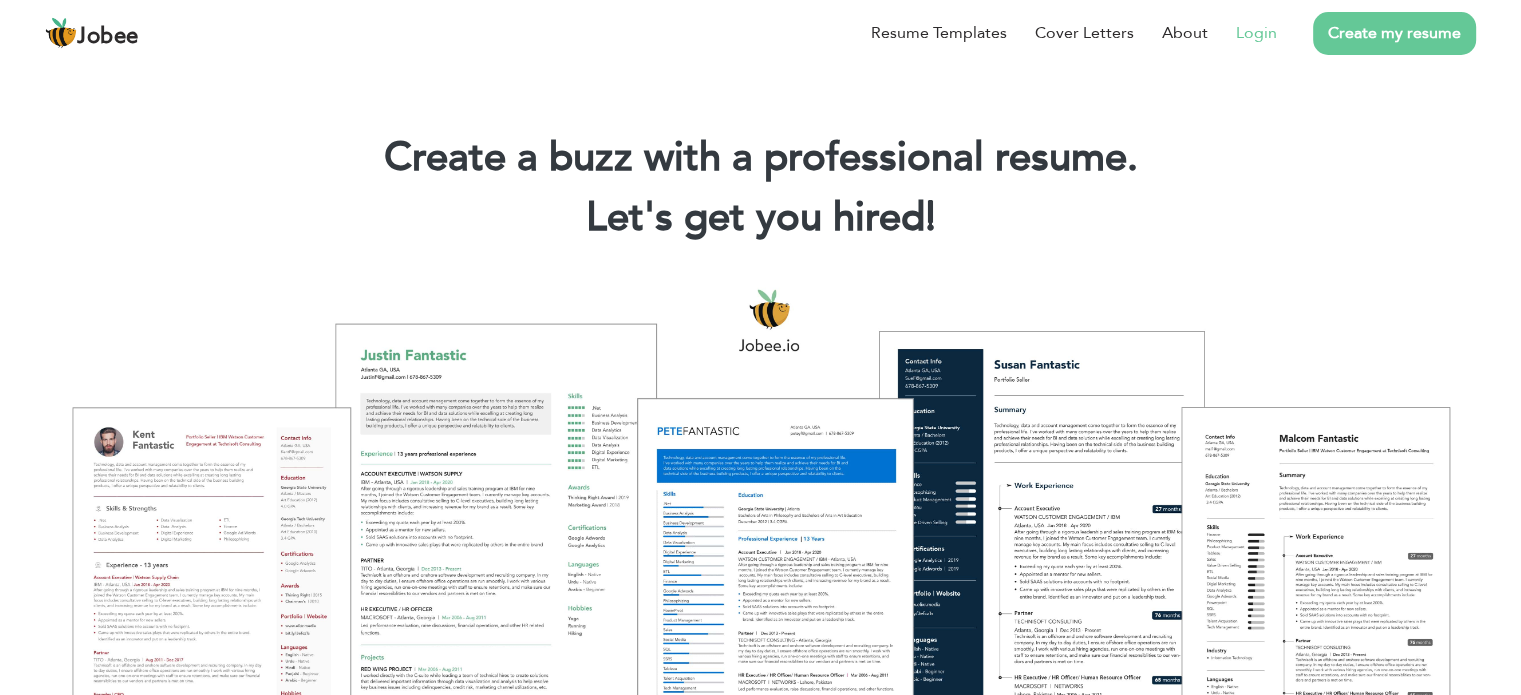 click on "Login" at bounding box center (1256, 33) 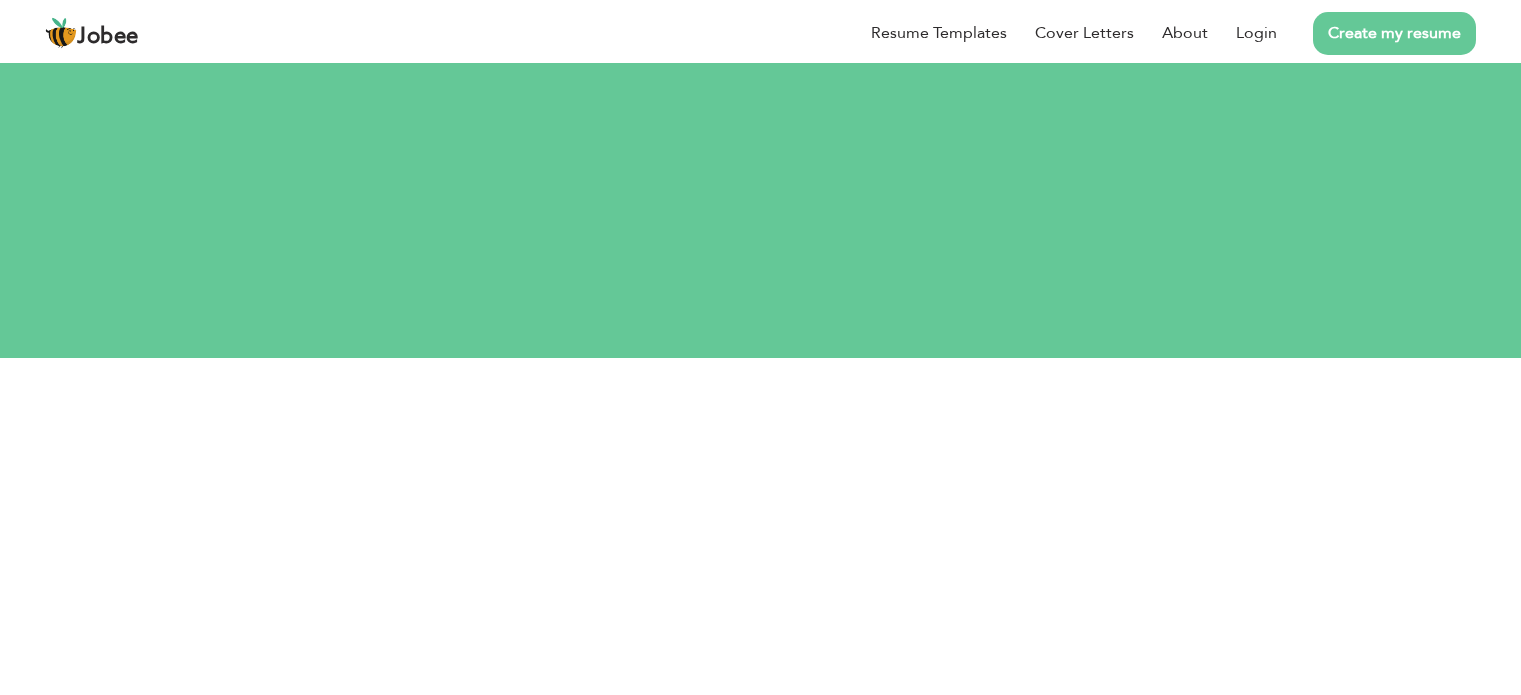 scroll, scrollTop: 0, scrollLeft: 0, axis: both 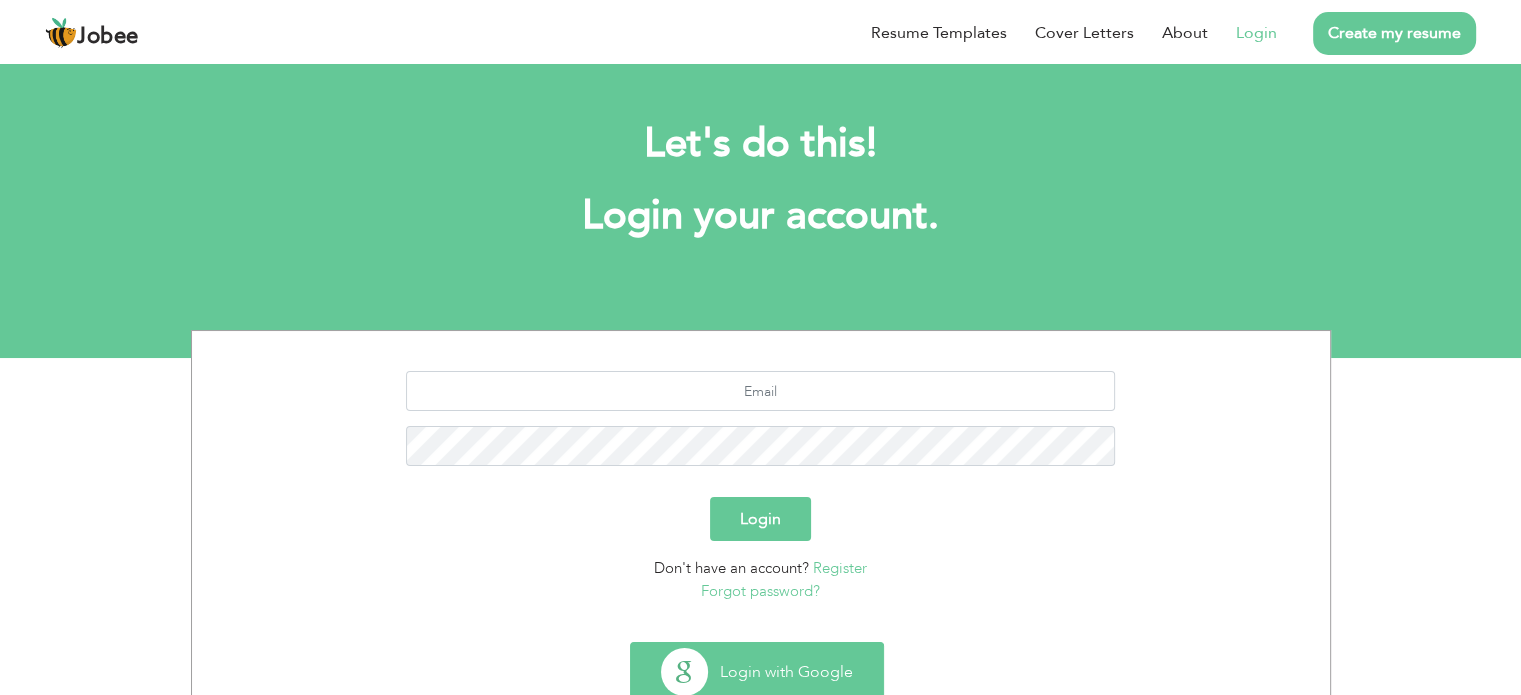 click on "Login with Google" at bounding box center [757, 672] 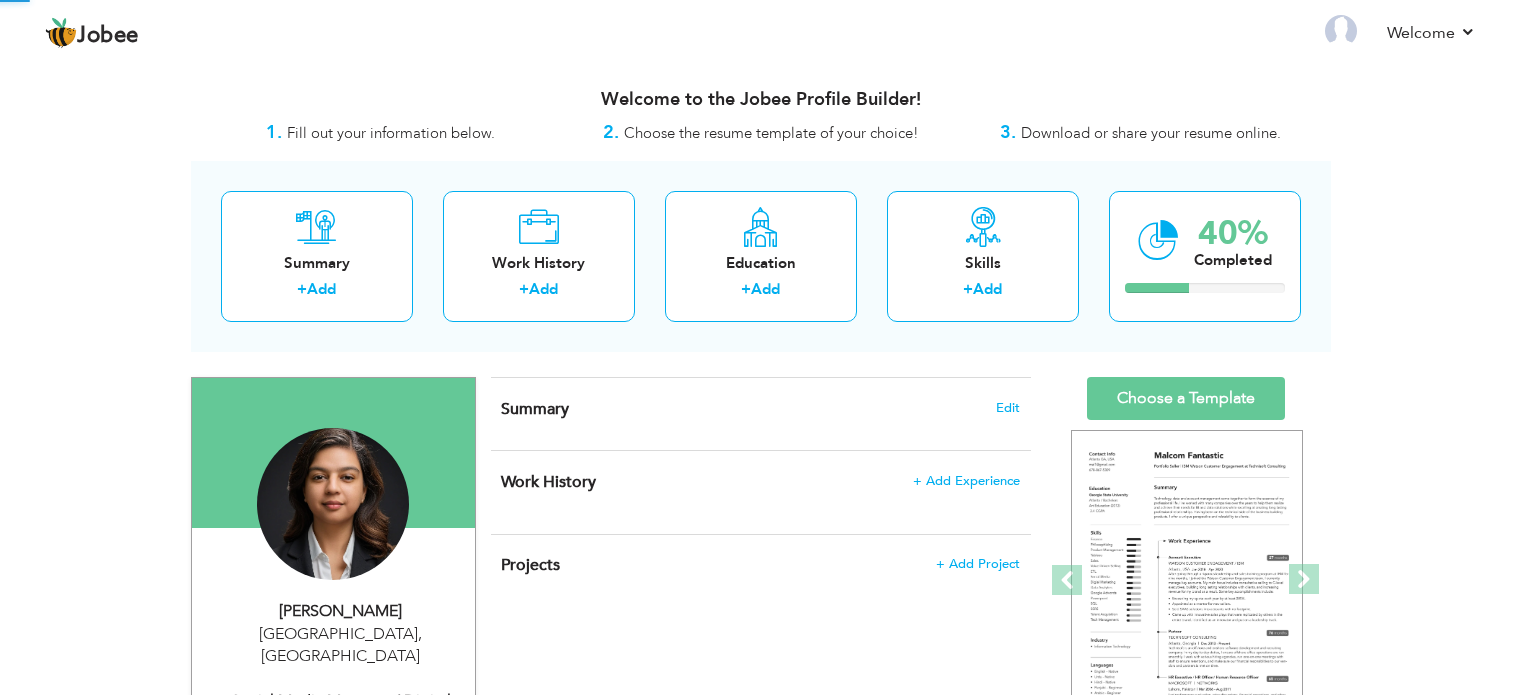 scroll, scrollTop: 0, scrollLeft: 0, axis: both 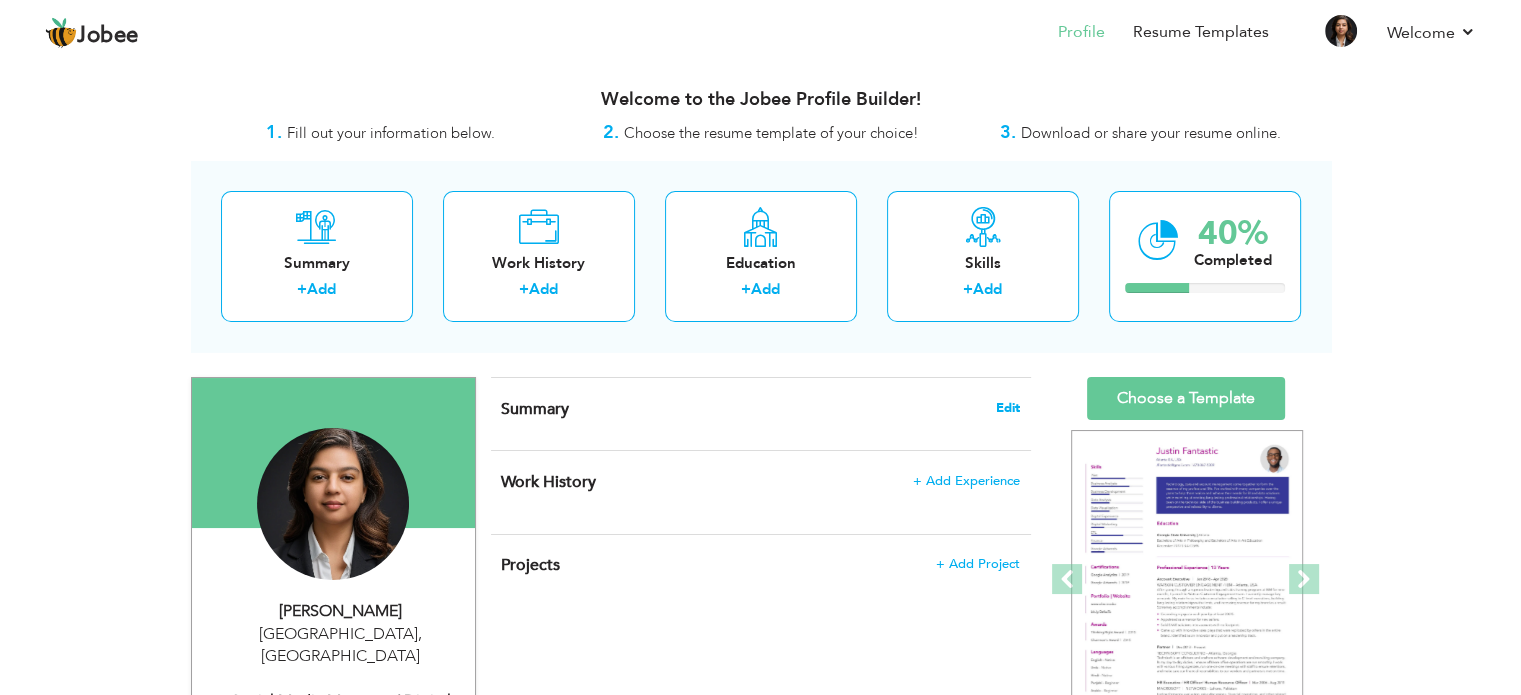 click on "Edit" at bounding box center (1008, 408) 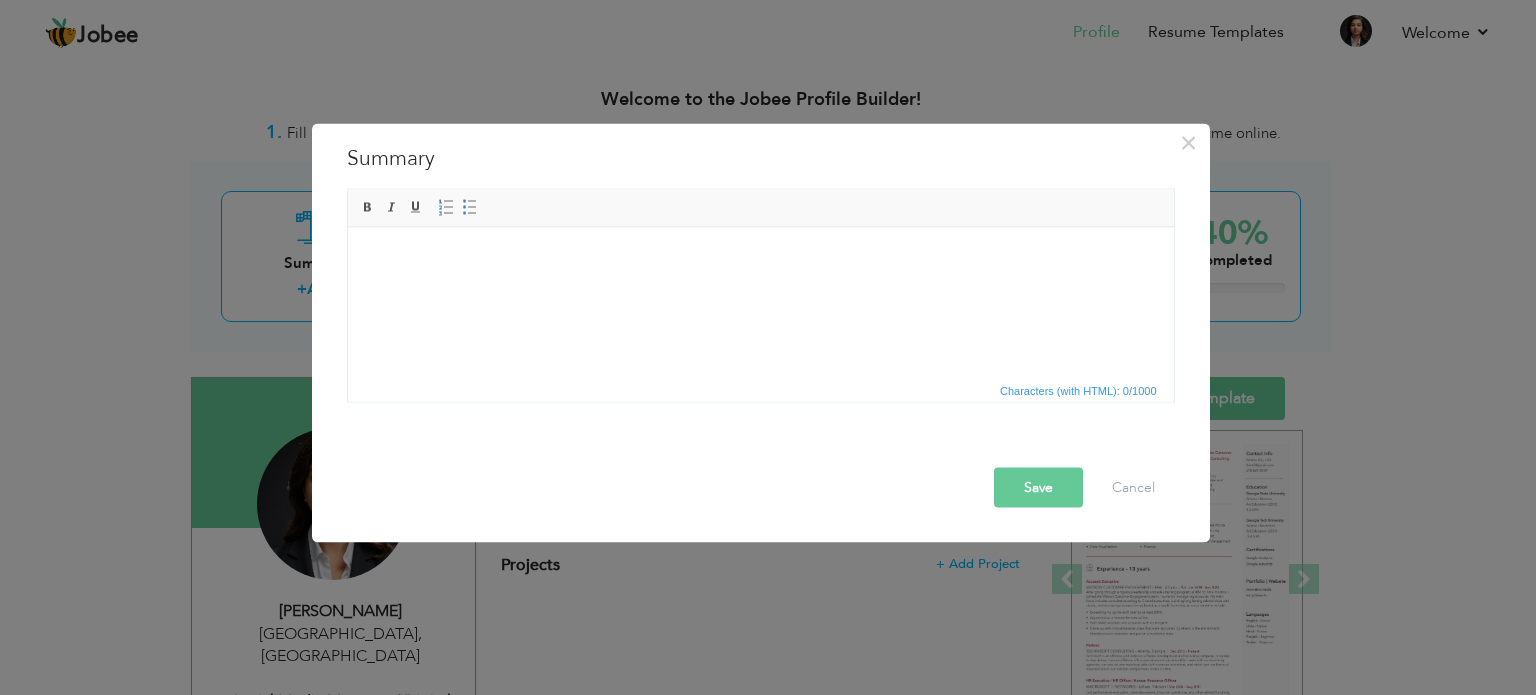 drag, startPoint x: 457, startPoint y: 274, endPoint x: 407, endPoint y: 246, distance: 57.306194 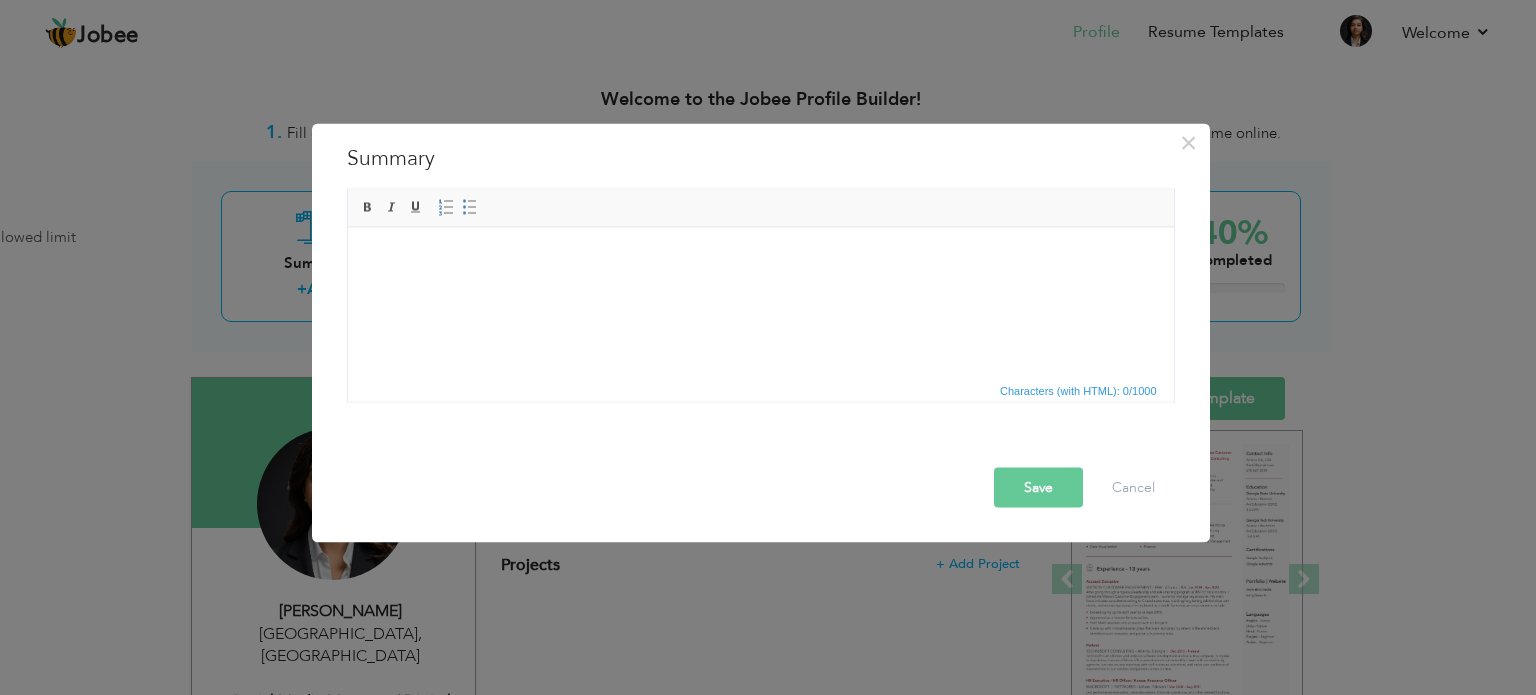 scroll, scrollTop: 0, scrollLeft: 0, axis: both 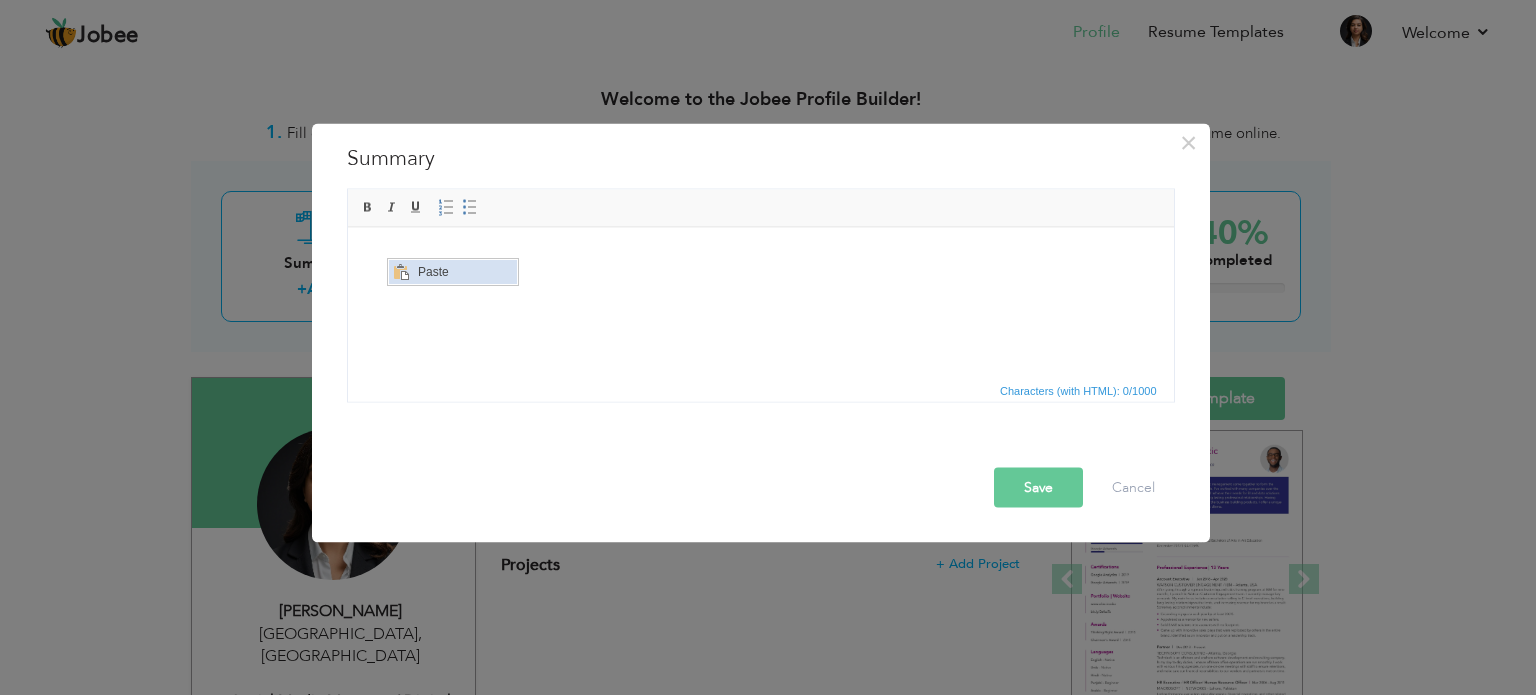 click on "Paste" at bounding box center [465, 271] 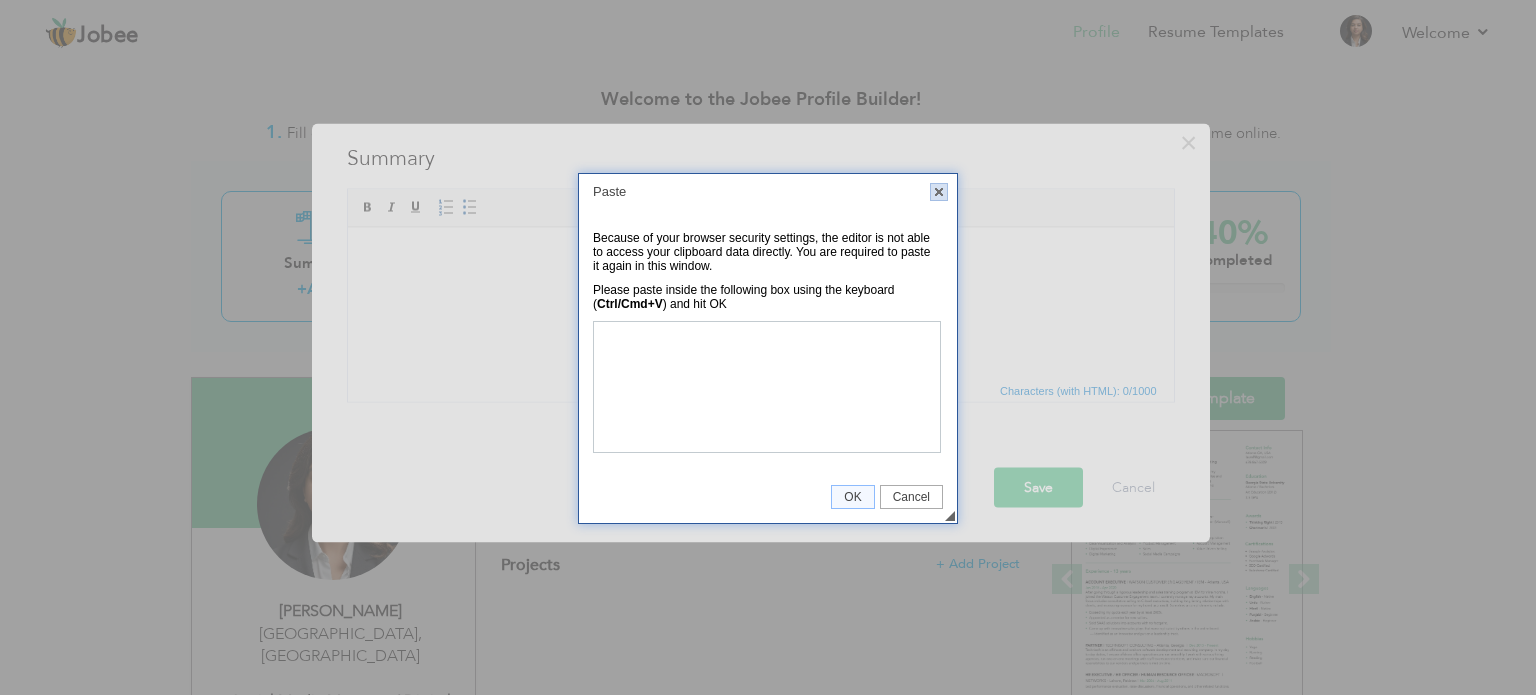 click on "X" at bounding box center [939, 192] 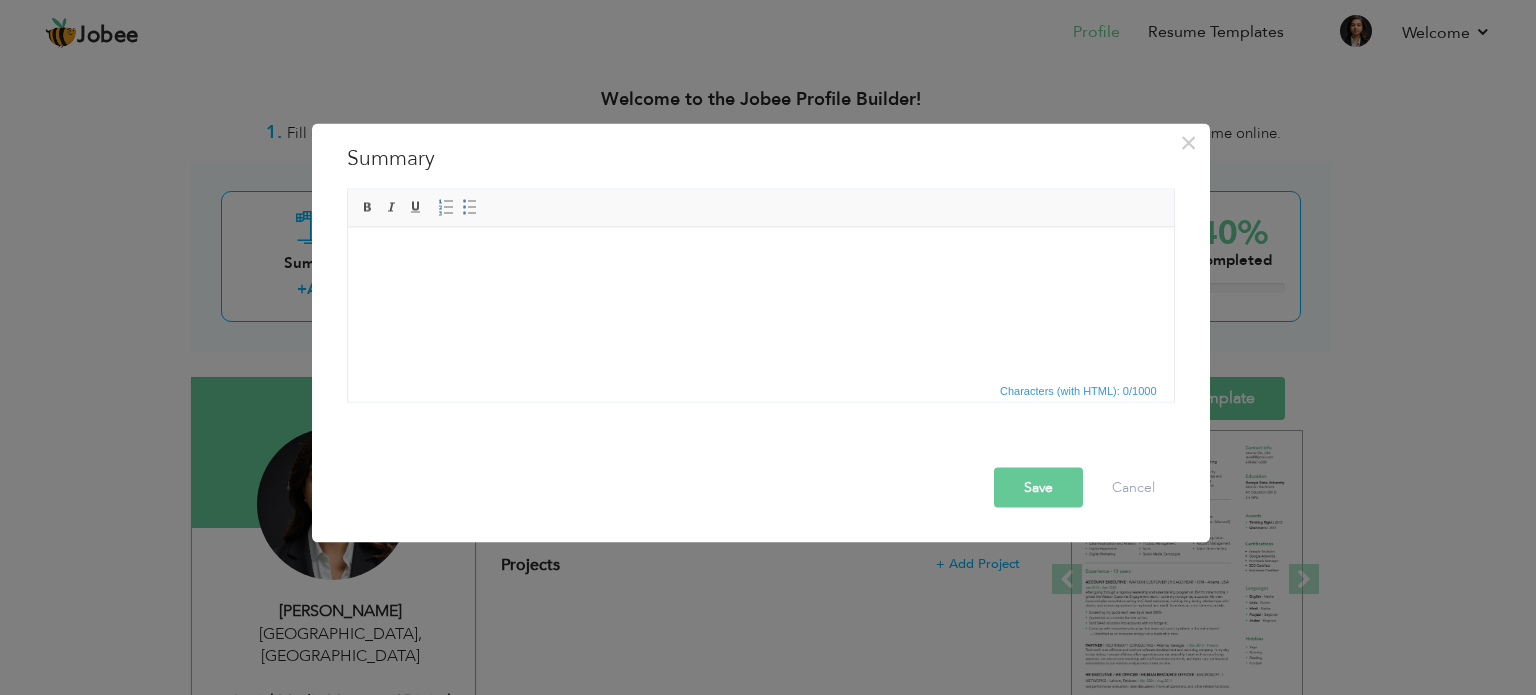 click at bounding box center (760, 257) 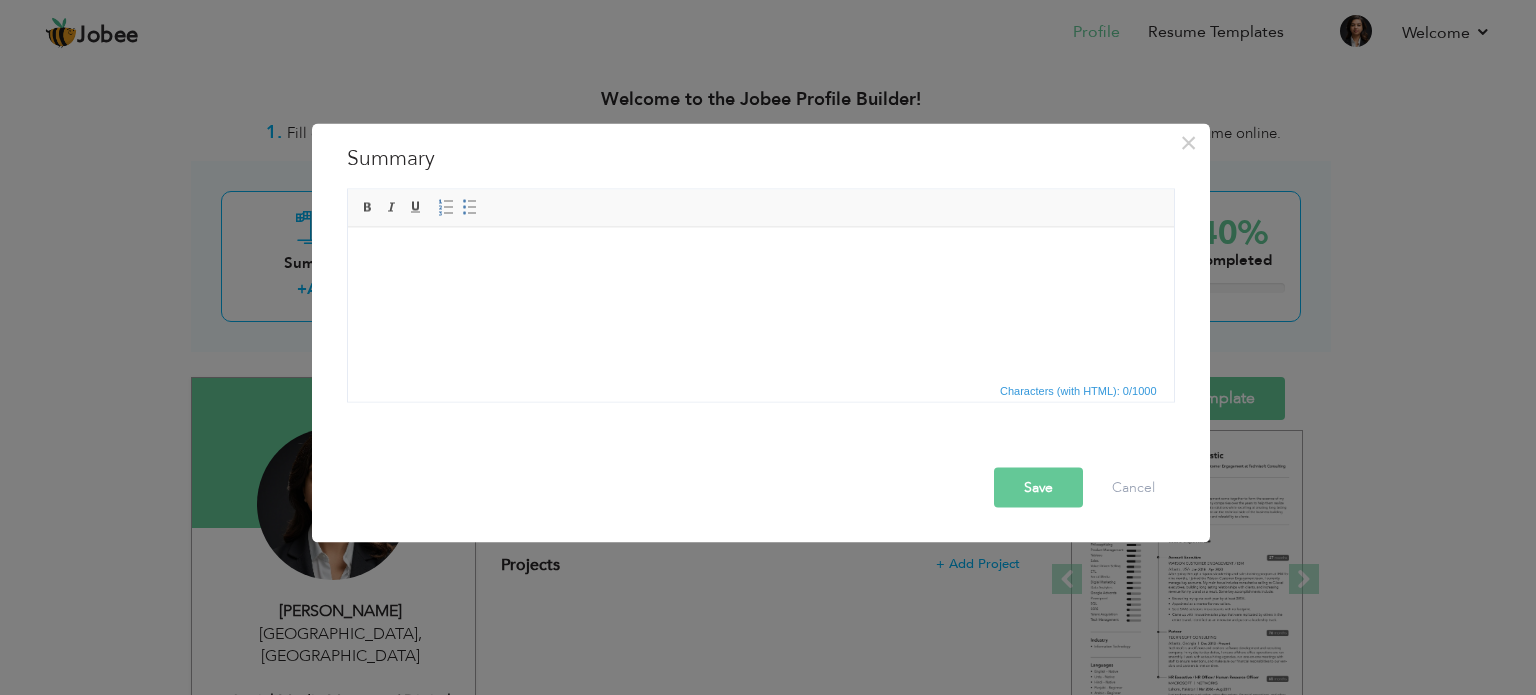 drag, startPoint x: 396, startPoint y: 250, endPoint x: 743, endPoint y: 480, distance: 416.304 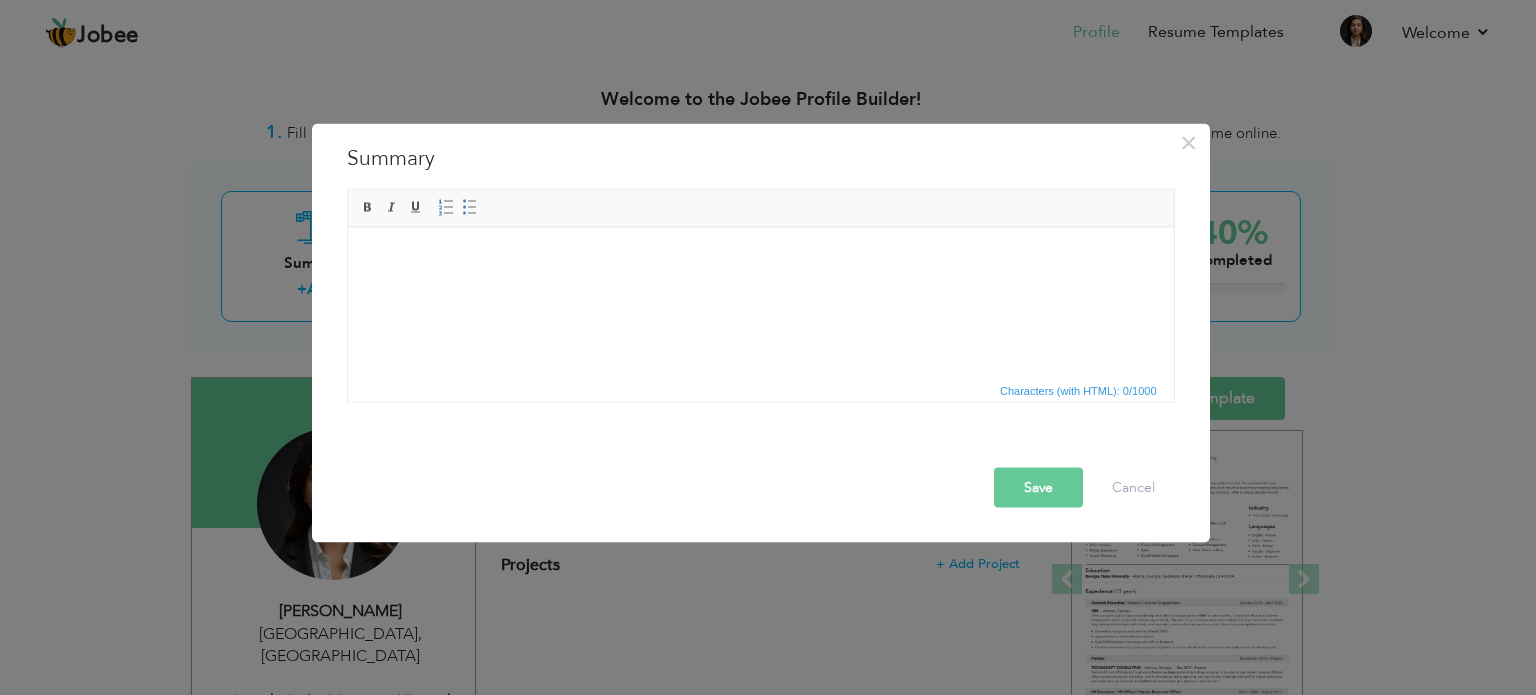 drag, startPoint x: 386, startPoint y: 271, endPoint x: 787, endPoint y: 312, distance: 403.09055 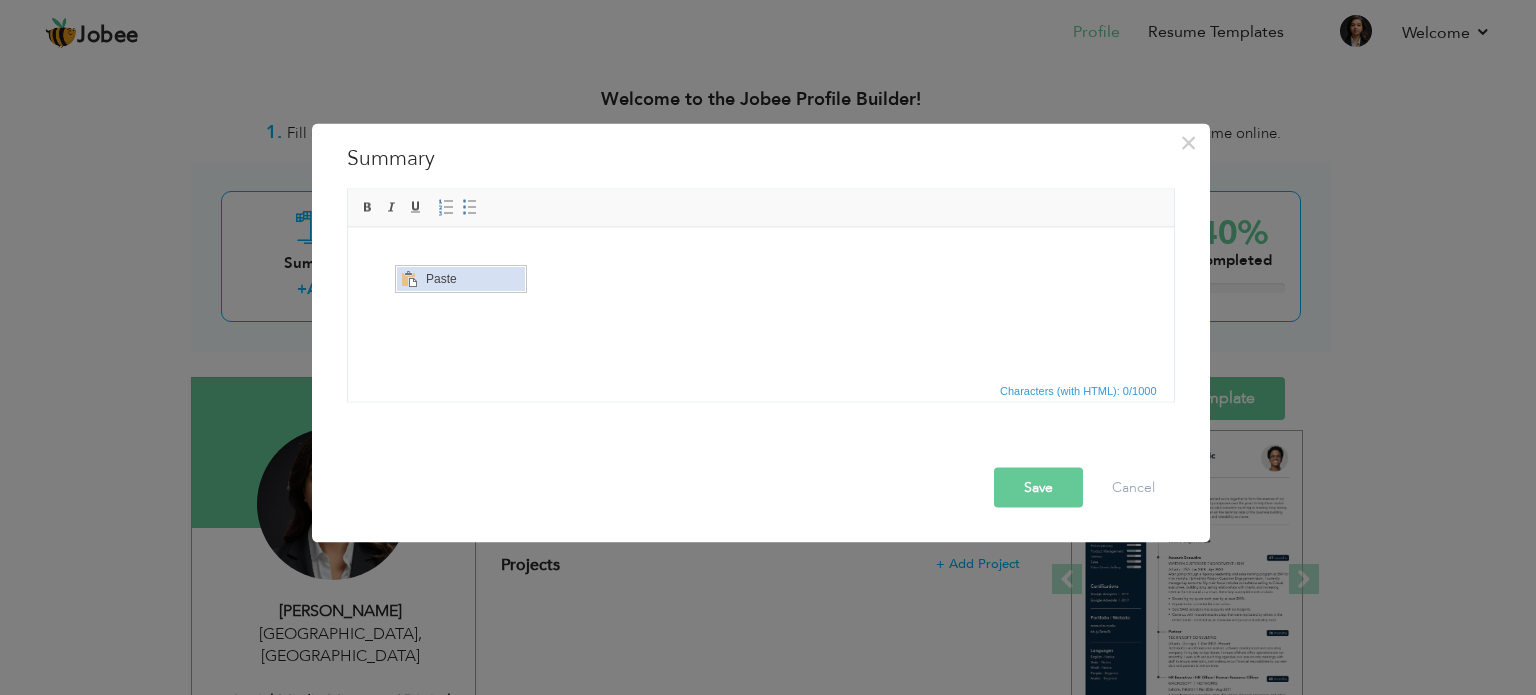 click at bounding box center (409, 278) 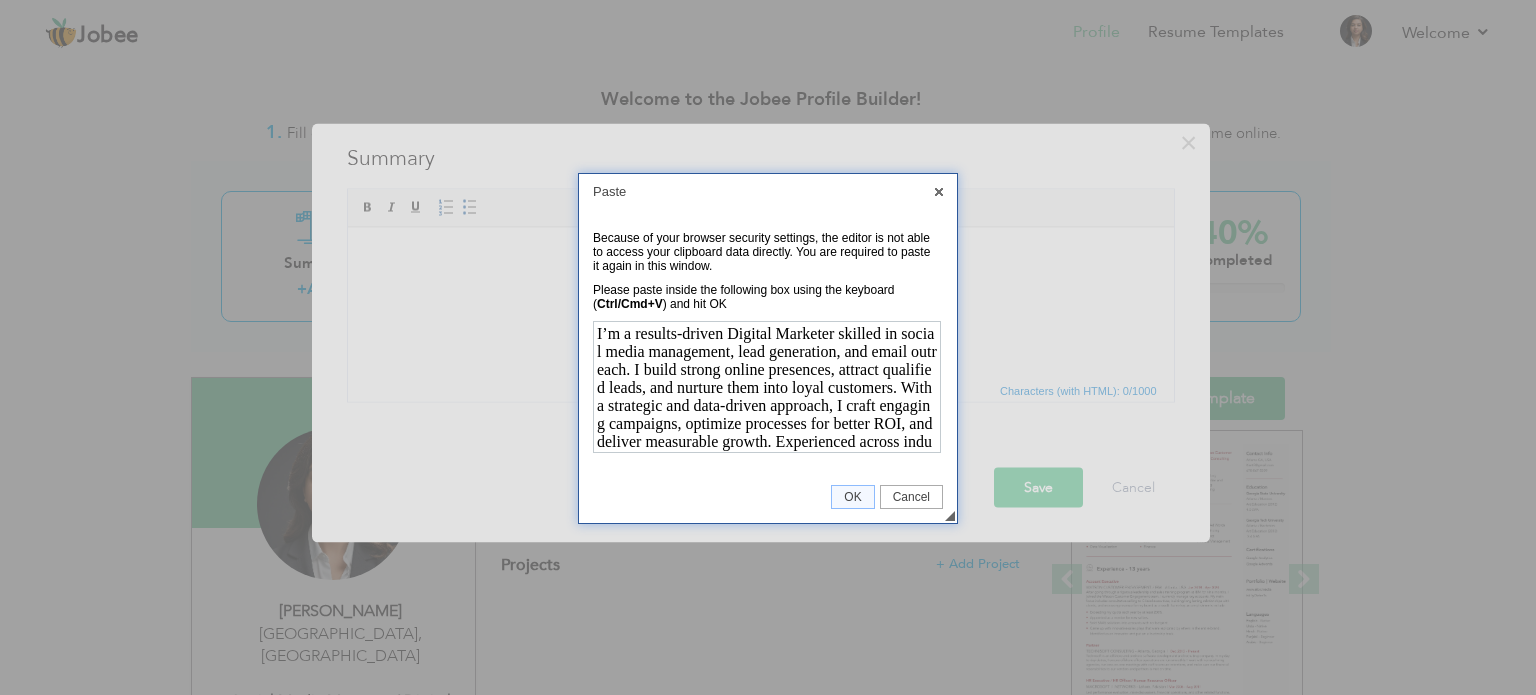 scroll, scrollTop: 56, scrollLeft: 0, axis: vertical 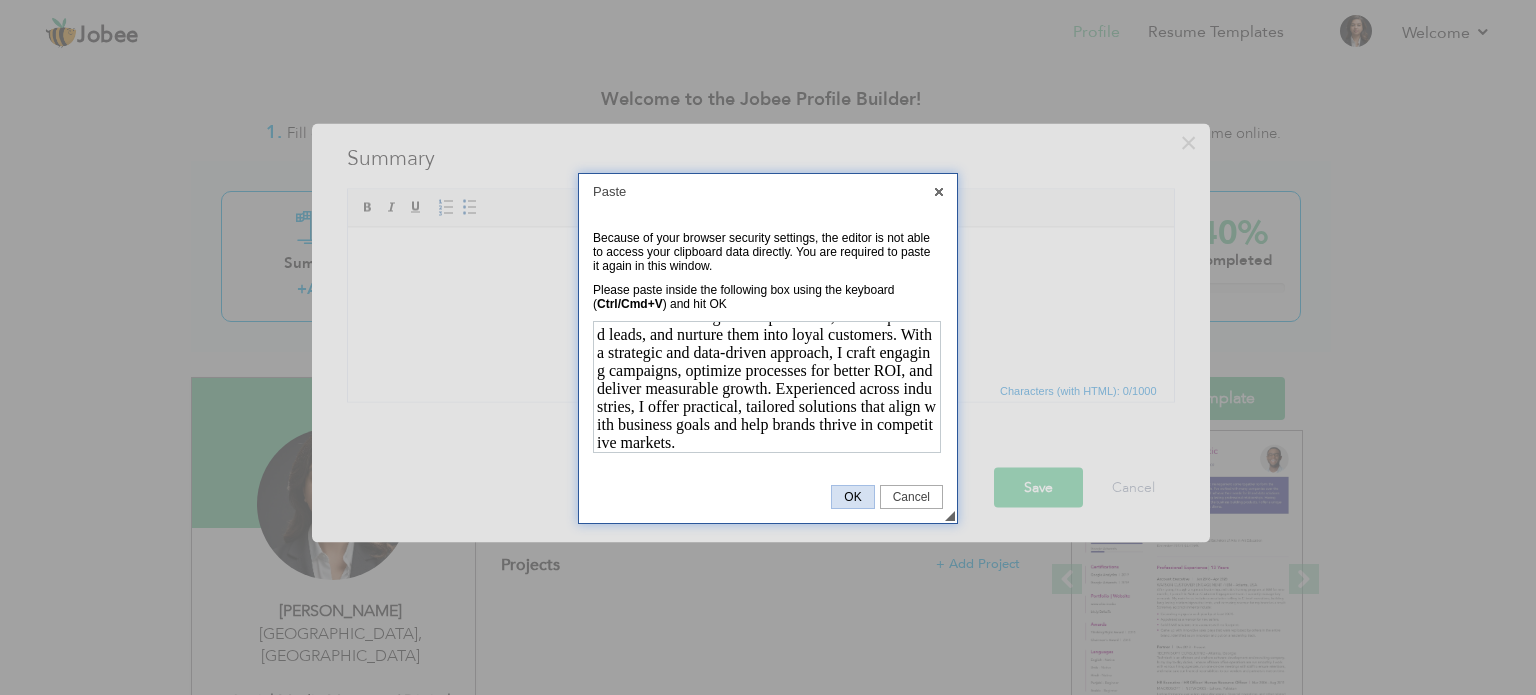 click on "OK" at bounding box center [852, 497] 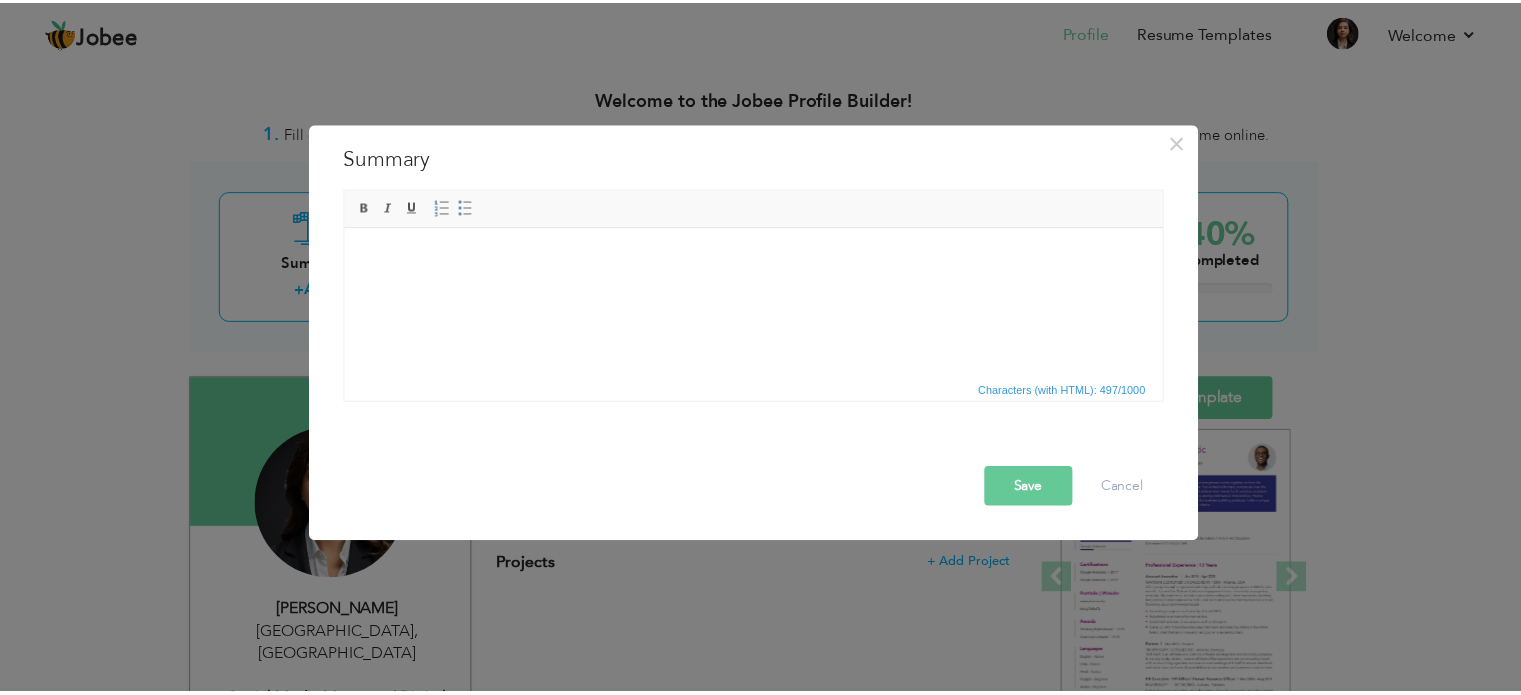 scroll, scrollTop: 0, scrollLeft: 0, axis: both 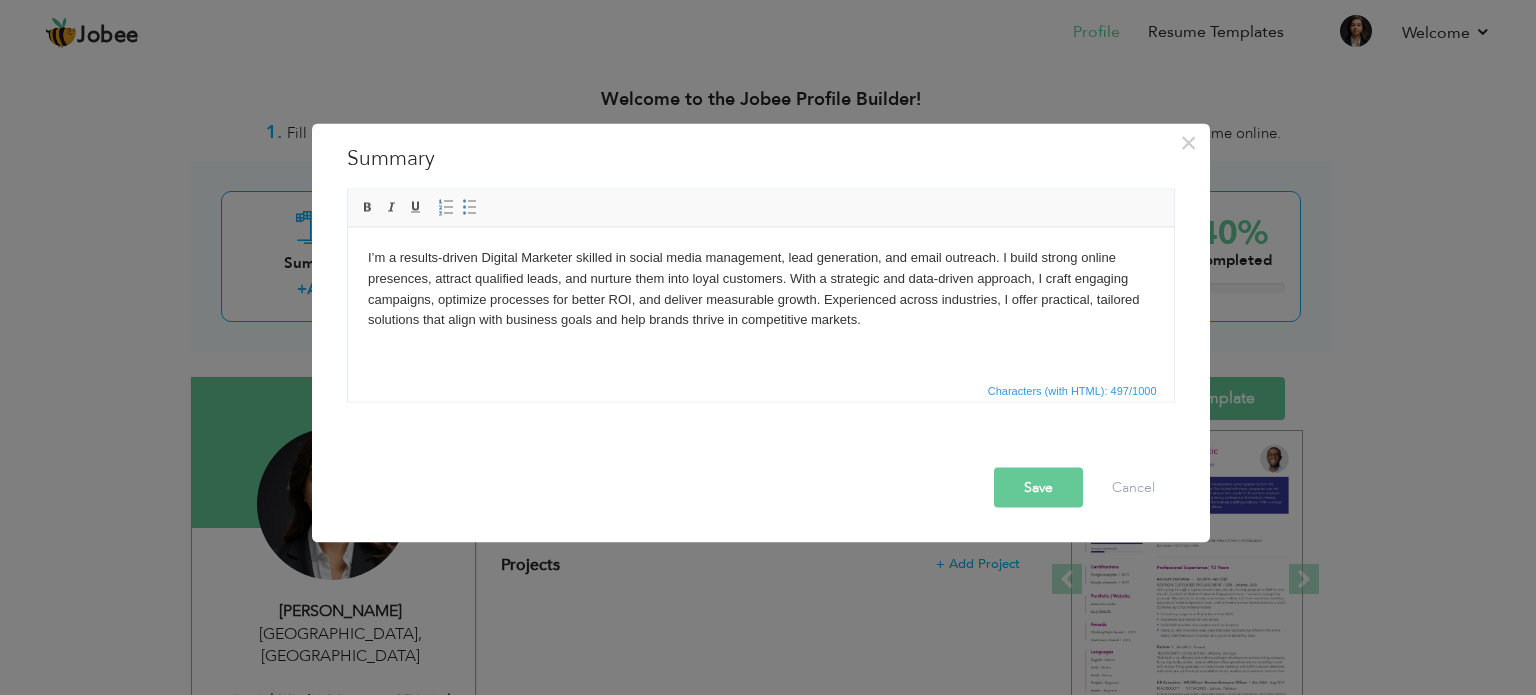 click on "Save" at bounding box center [1038, 487] 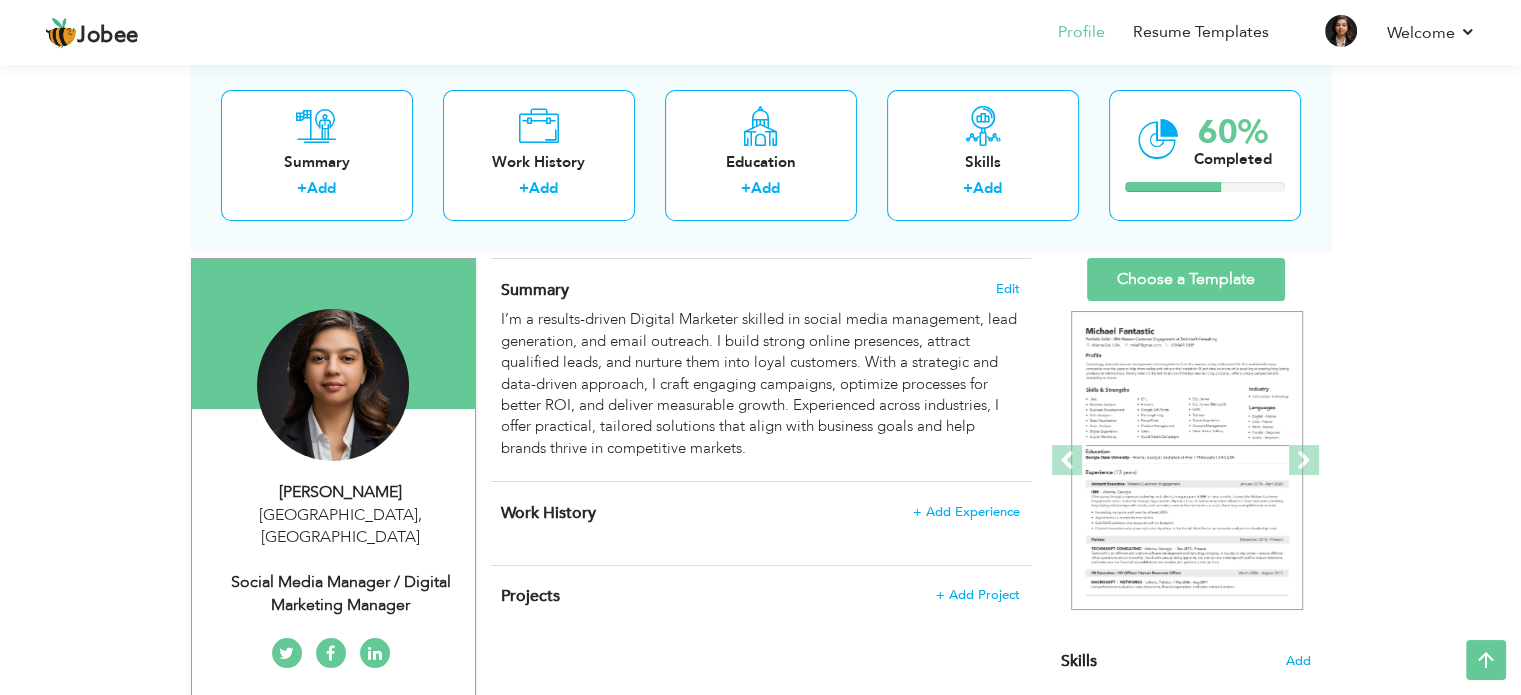 scroll, scrollTop: 0, scrollLeft: 0, axis: both 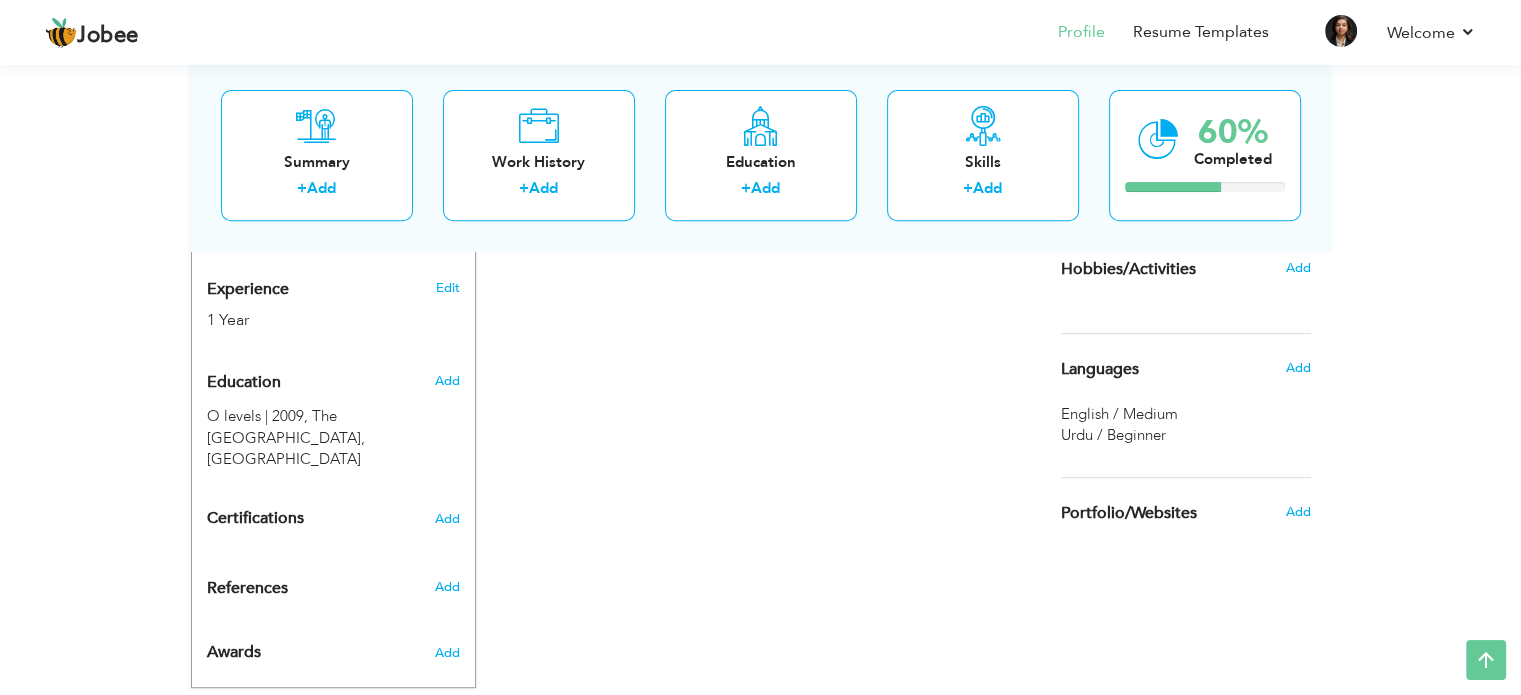 click on "Portfolio/Websites" at bounding box center [1129, 514] 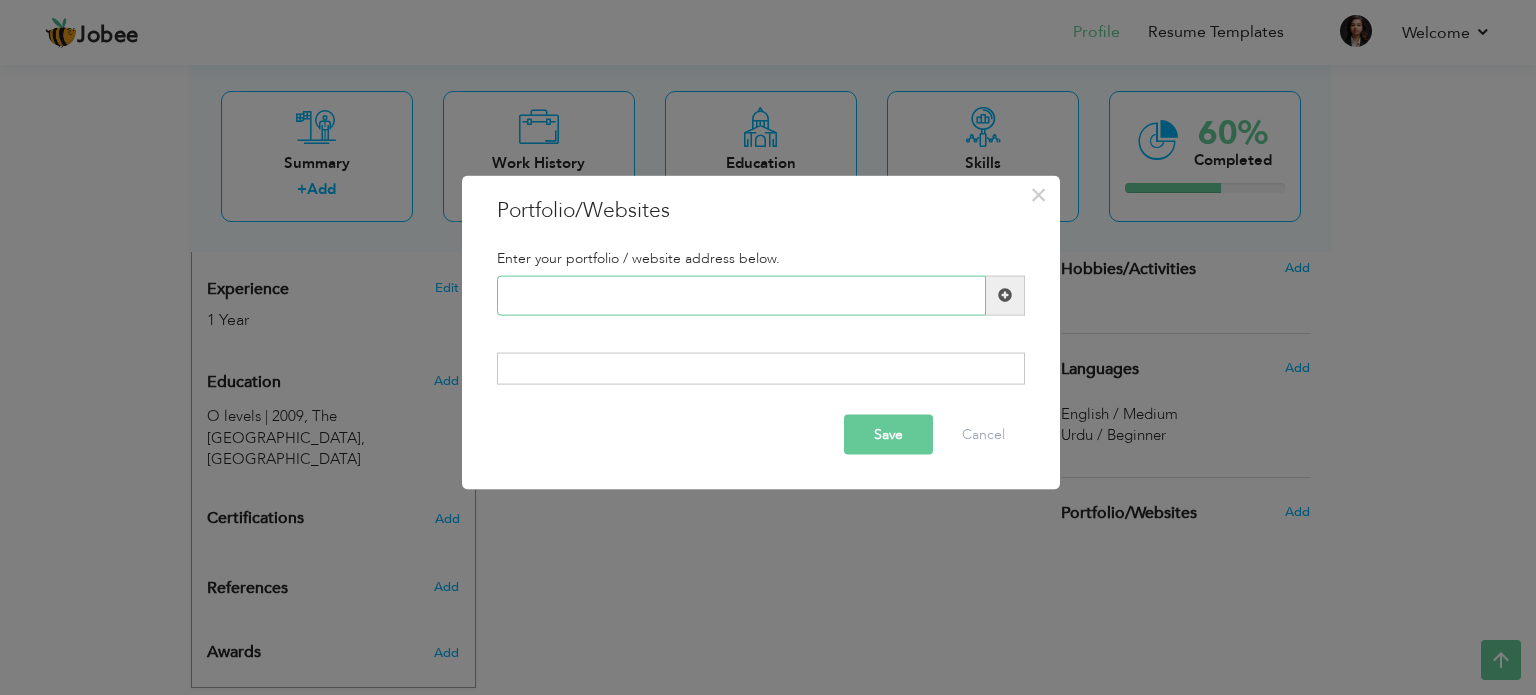 click at bounding box center (741, 295) 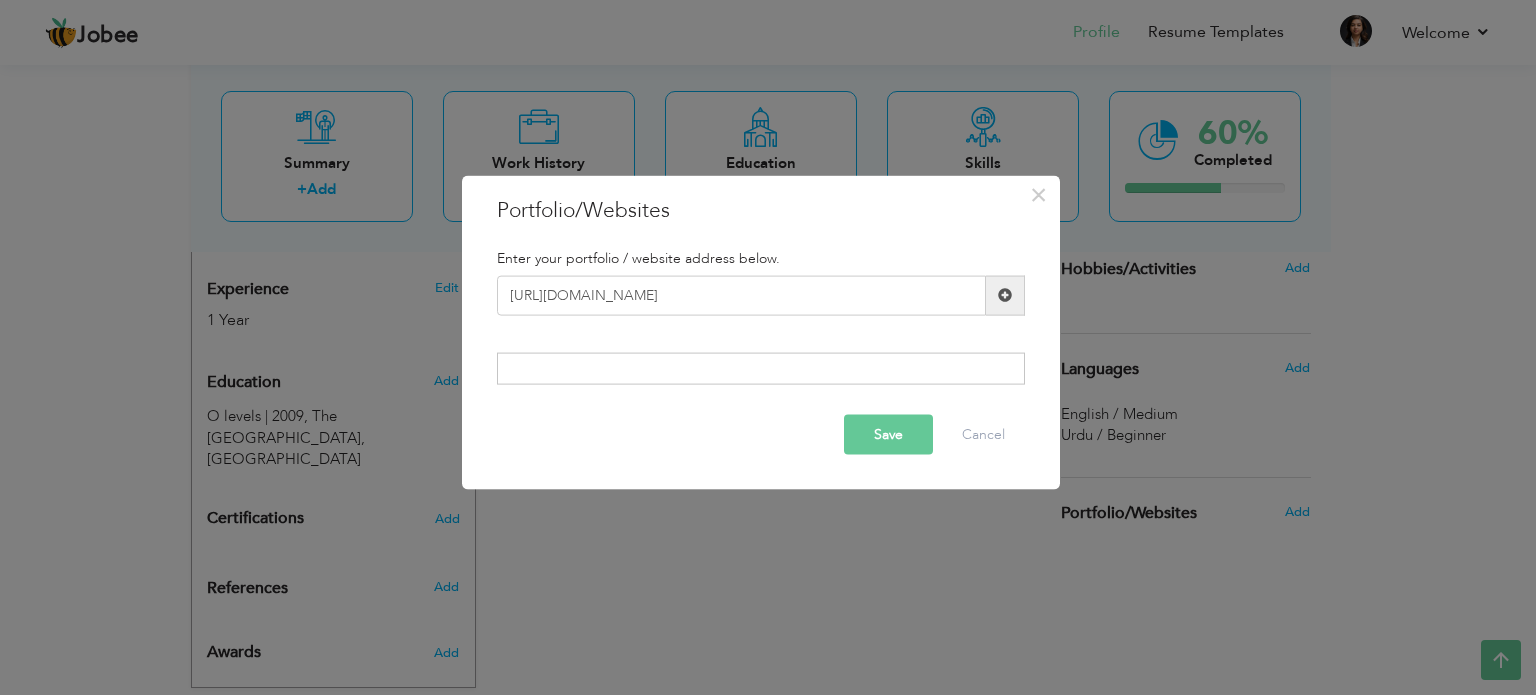 click on "×
Portfolio/Websites
Enter your portfolio / website address below.
https://www.facebook.com/hiba.sh.547833
Duplicate entry" at bounding box center (761, 332) 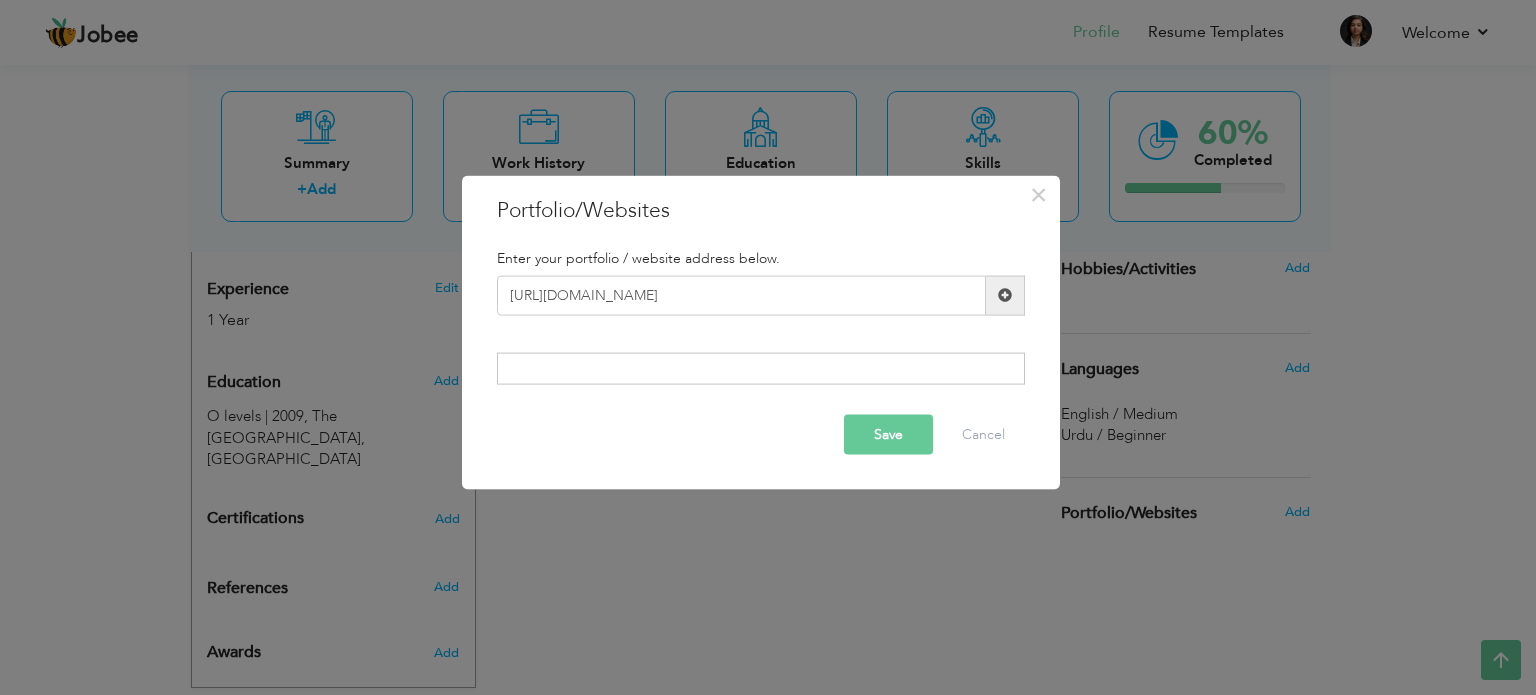 click on "Save" at bounding box center (888, 435) 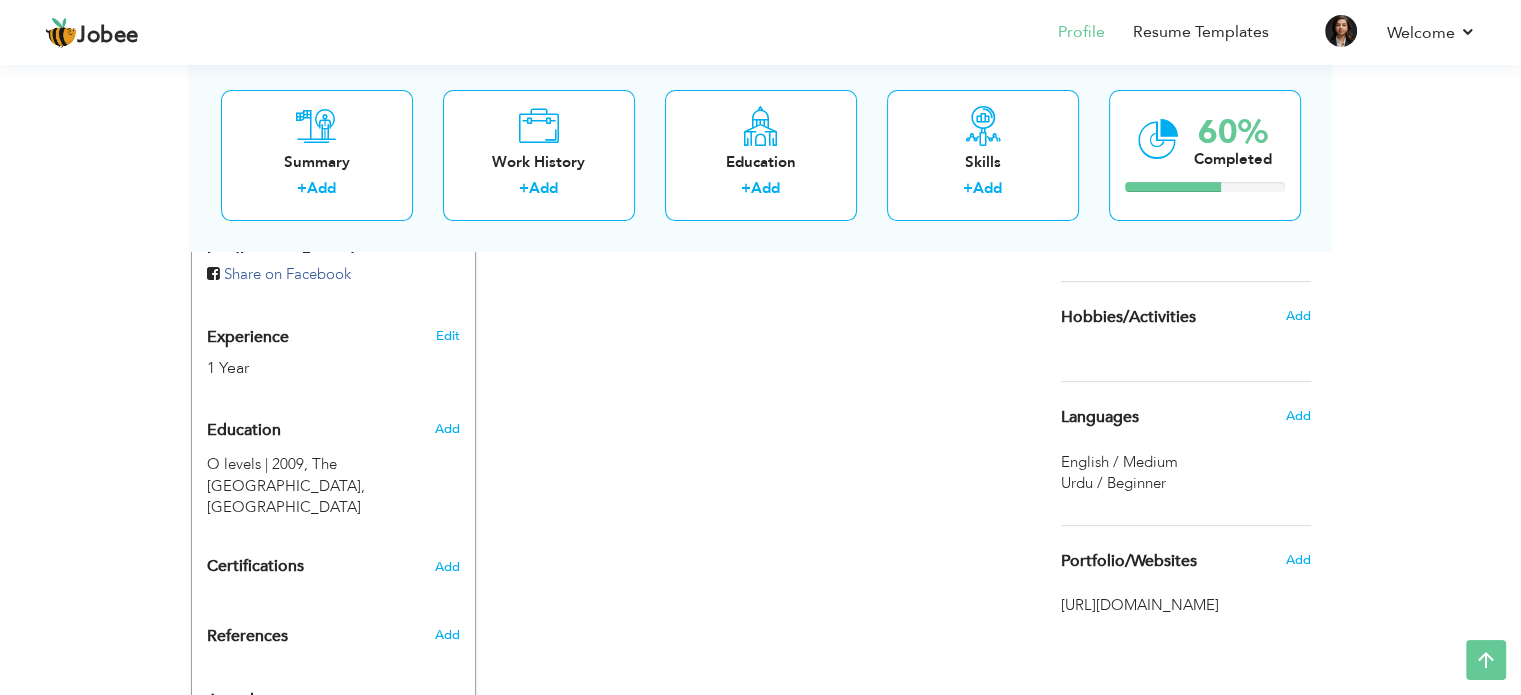 scroll, scrollTop: 727, scrollLeft: 0, axis: vertical 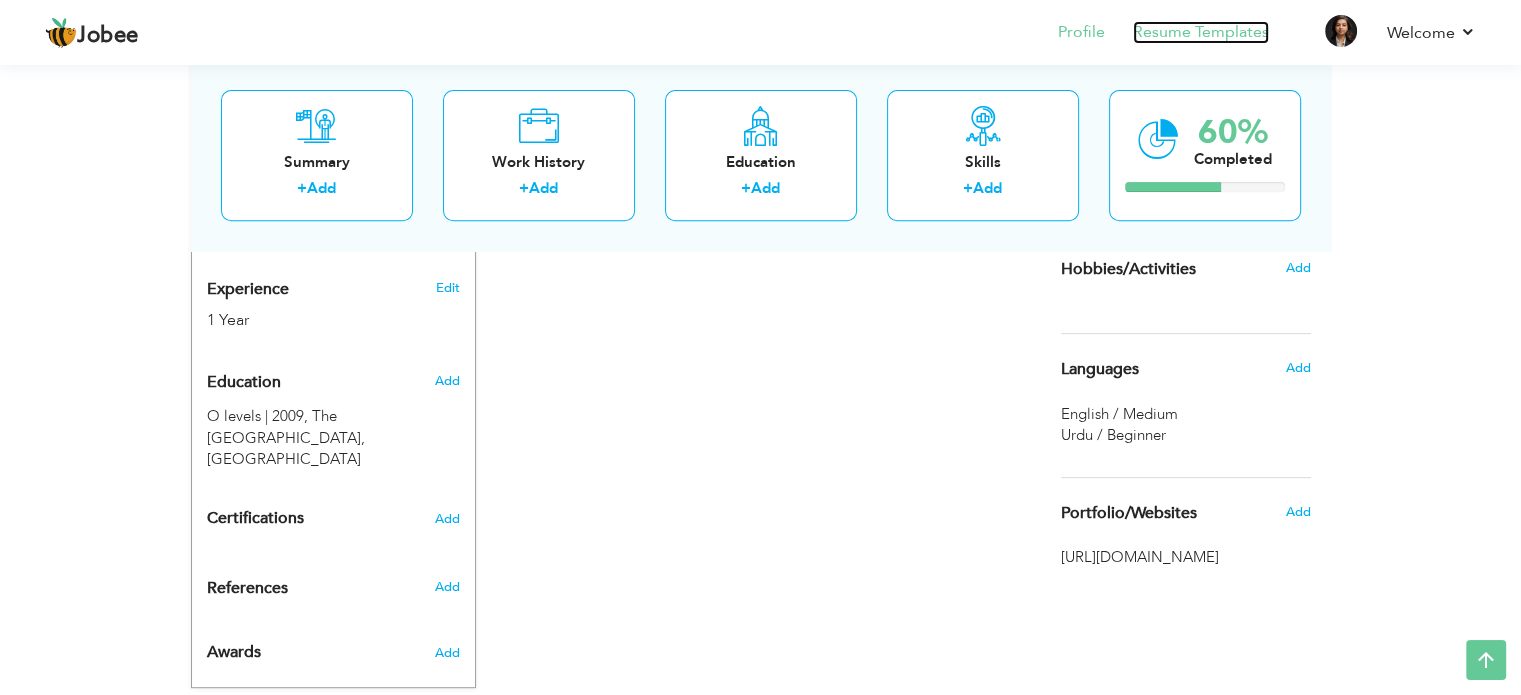 click on "Resume Templates" at bounding box center (1201, 32) 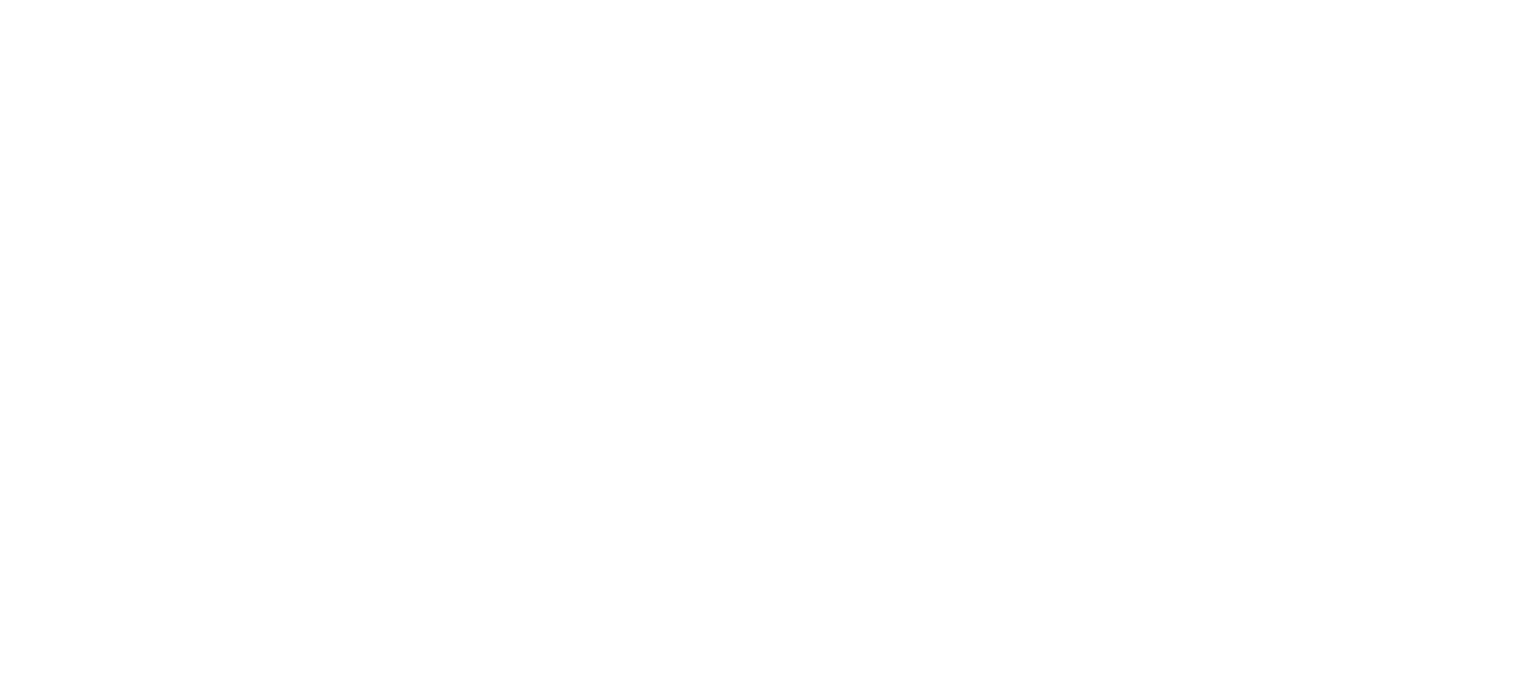 scroll, scrollTop: 0, scrollLeft: 0, axis: both 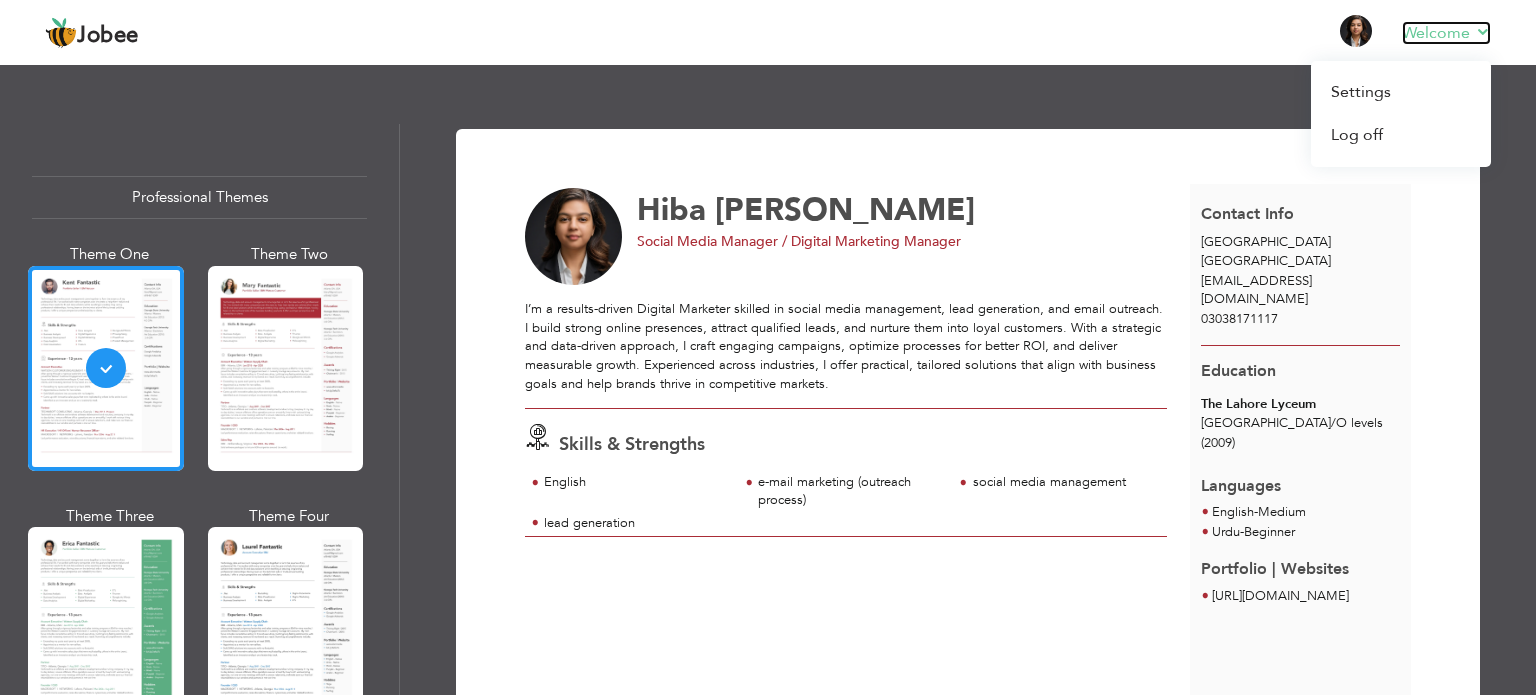 click on "Welcome" at bounding box center (1446, 33) 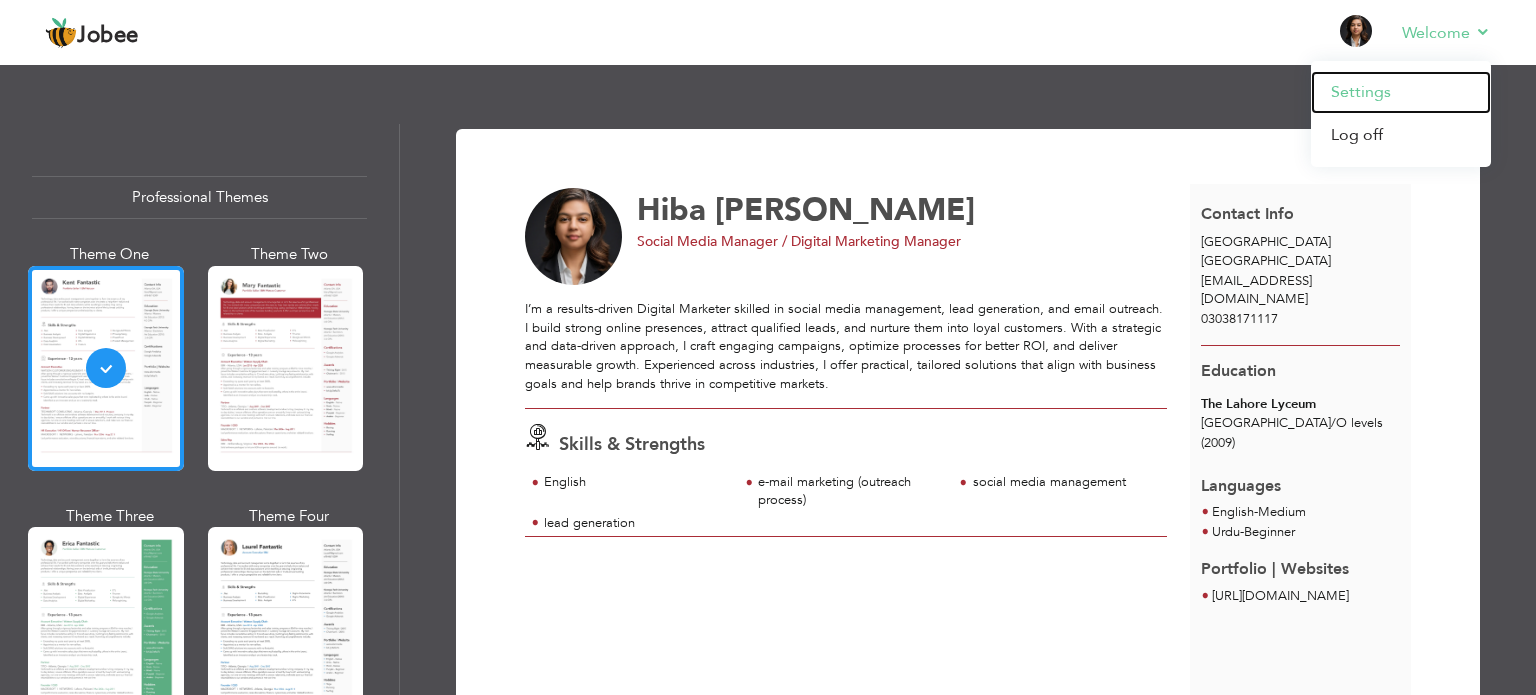 click on "Settings" at bounding box center (1401, 92) 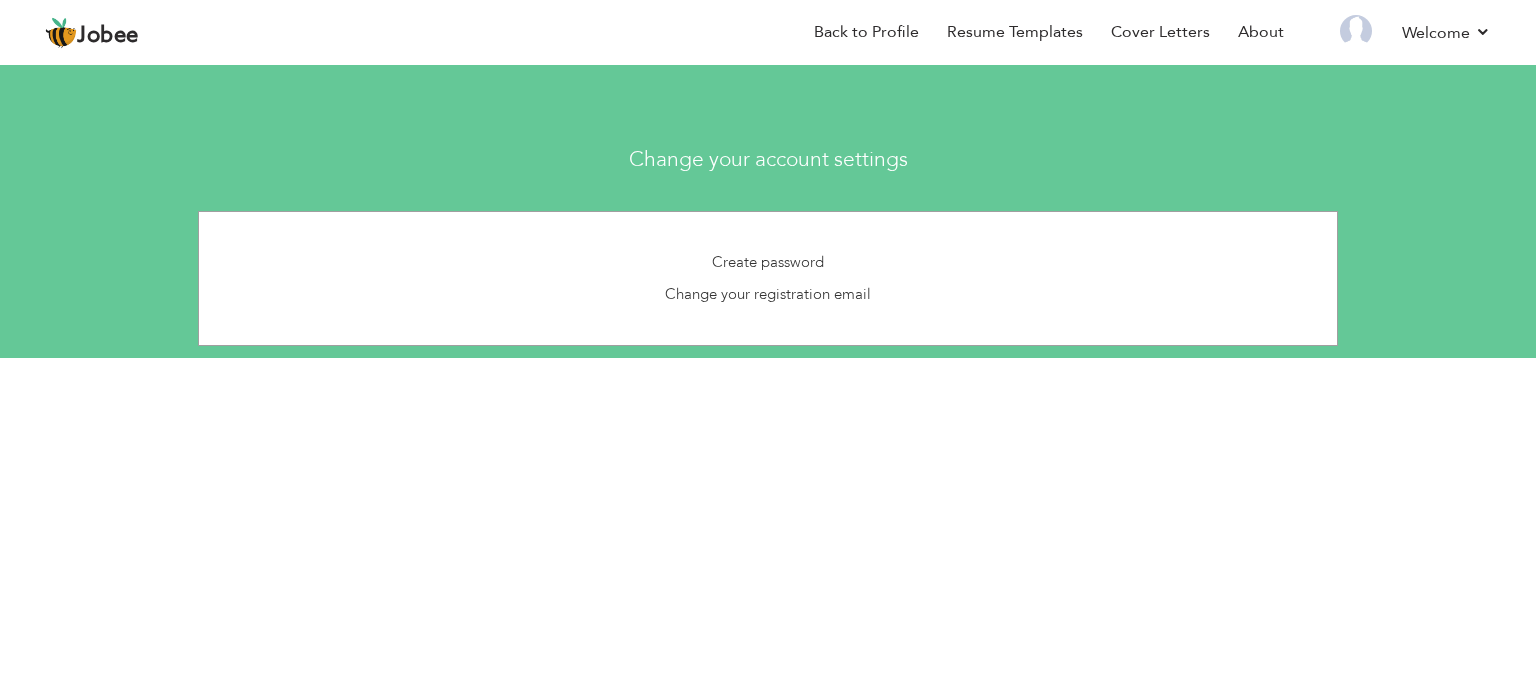 scroll, scrollTop: 0, scrollLeft: 0, axis: both 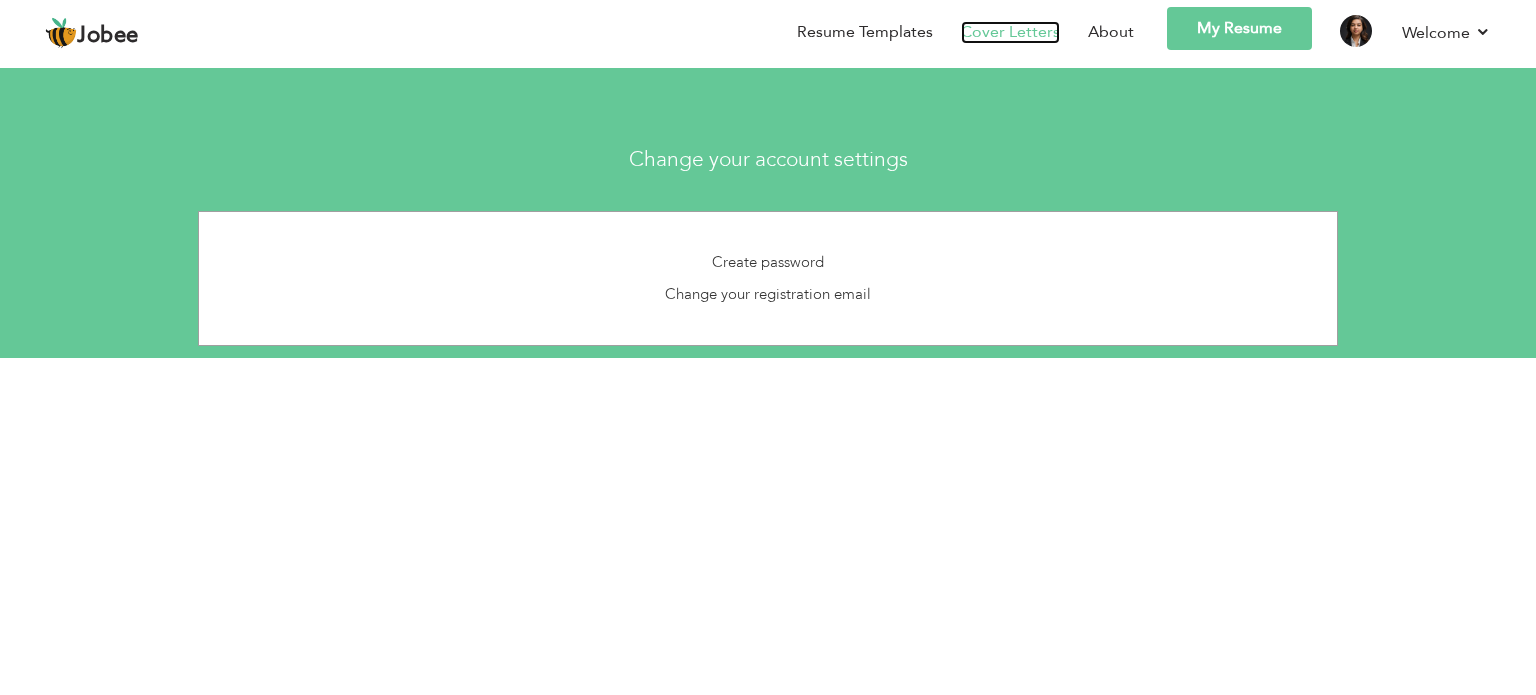 click on "Cover Letters" at bounding box center [1010, 32] 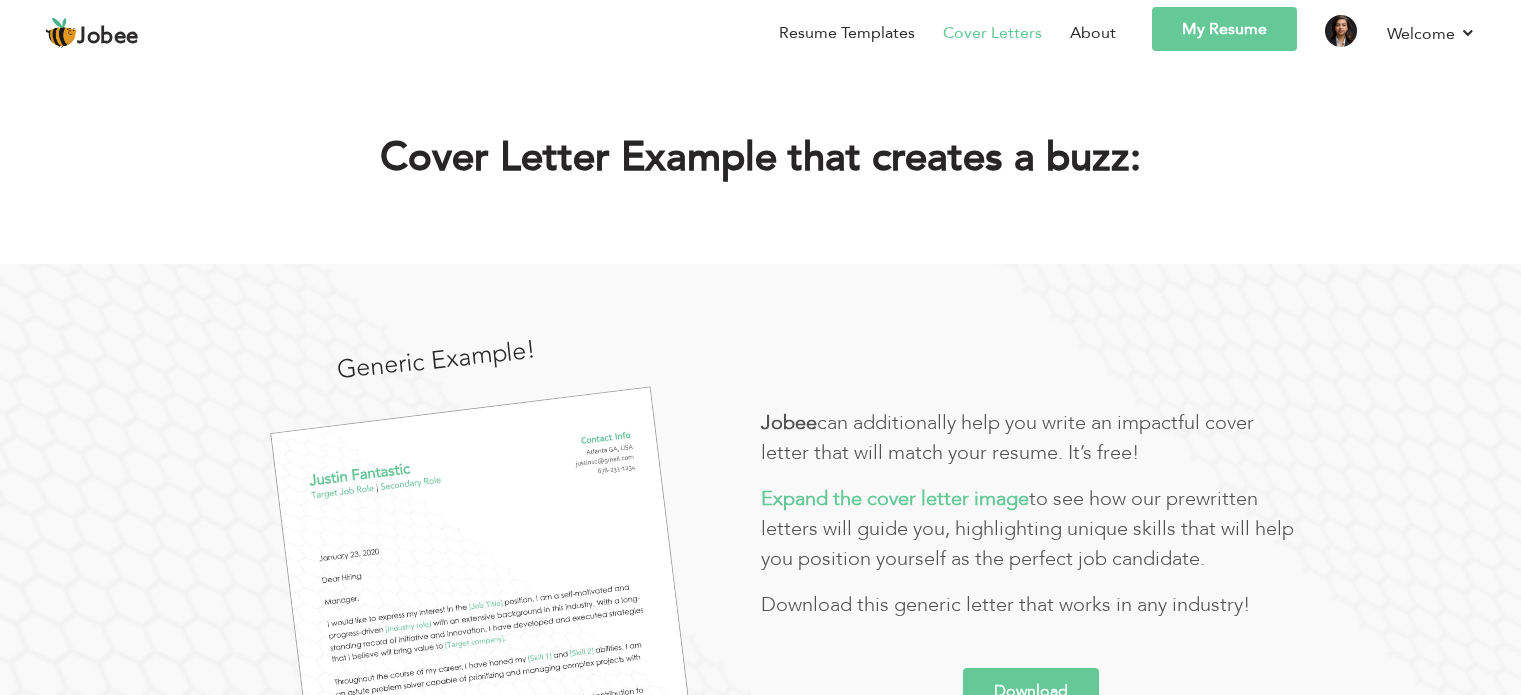 scroll, scrollTop: 0, scrollLeft: 0, axis: both 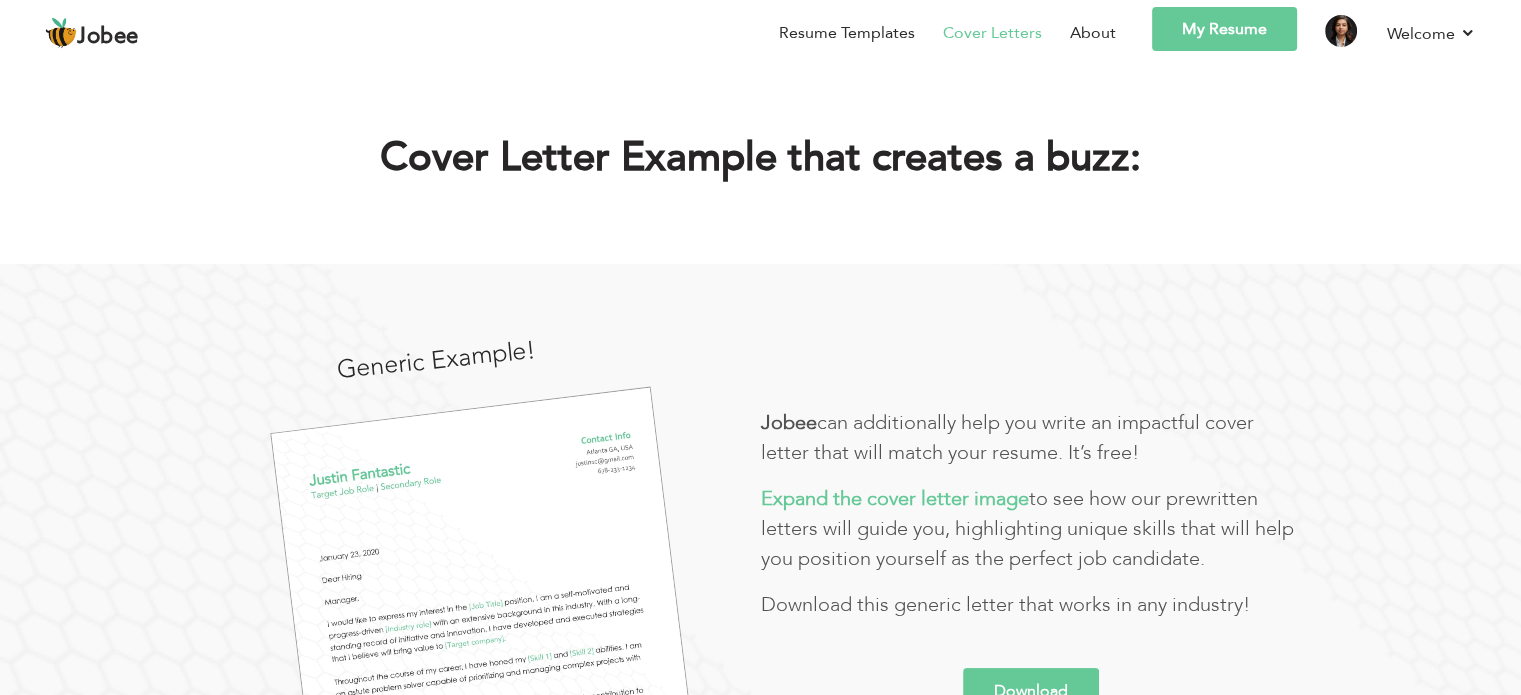 click on "Jobee" at bounding box center (108, 37) 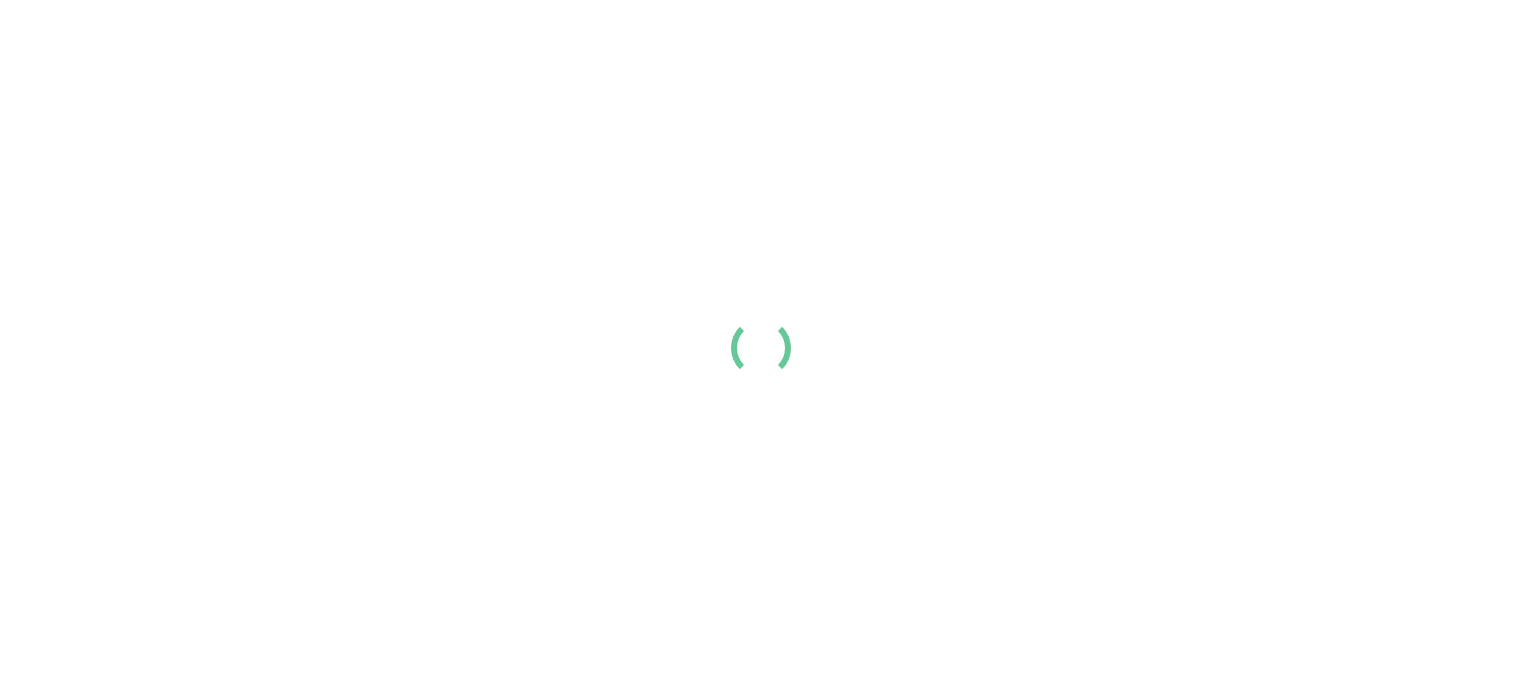 scroll, scrollTop: 0, scrollLeft: 0, axis: both 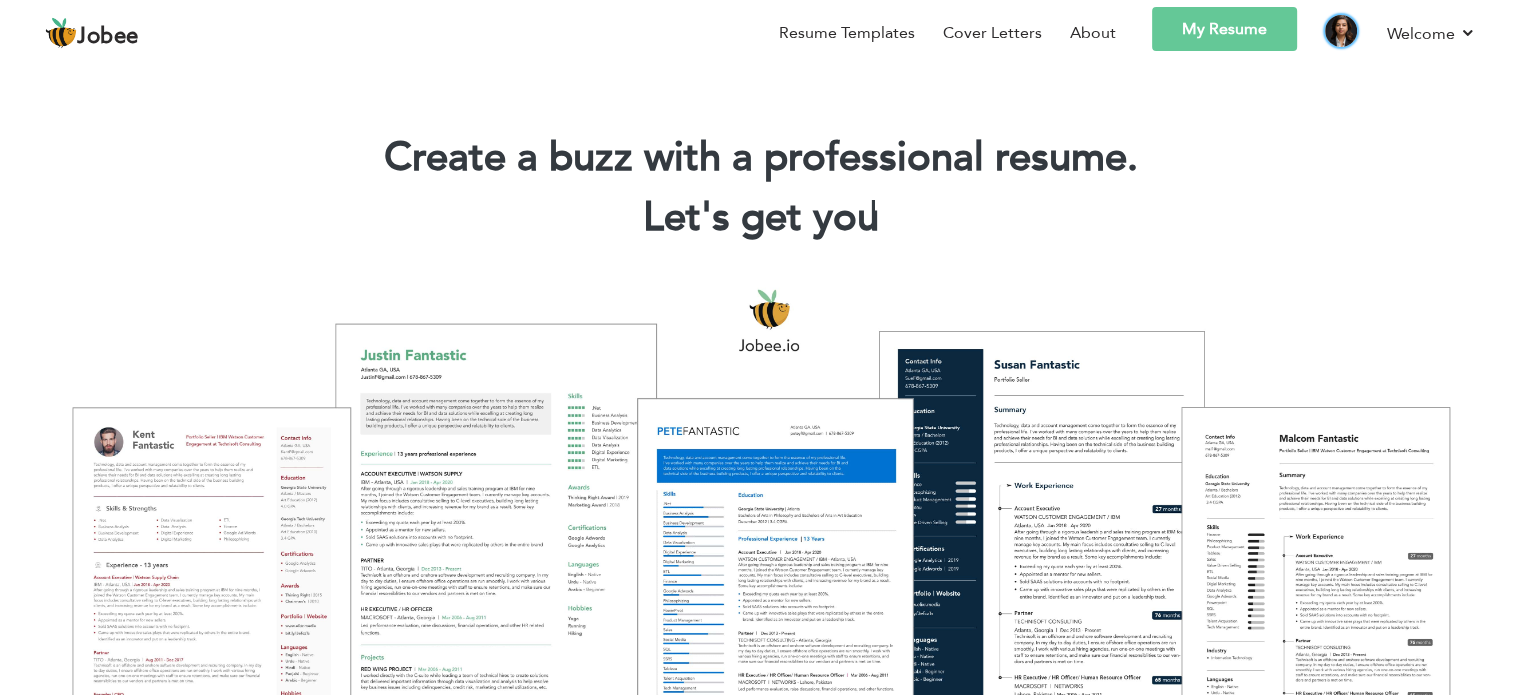 click at bounding box center [1341, 31] 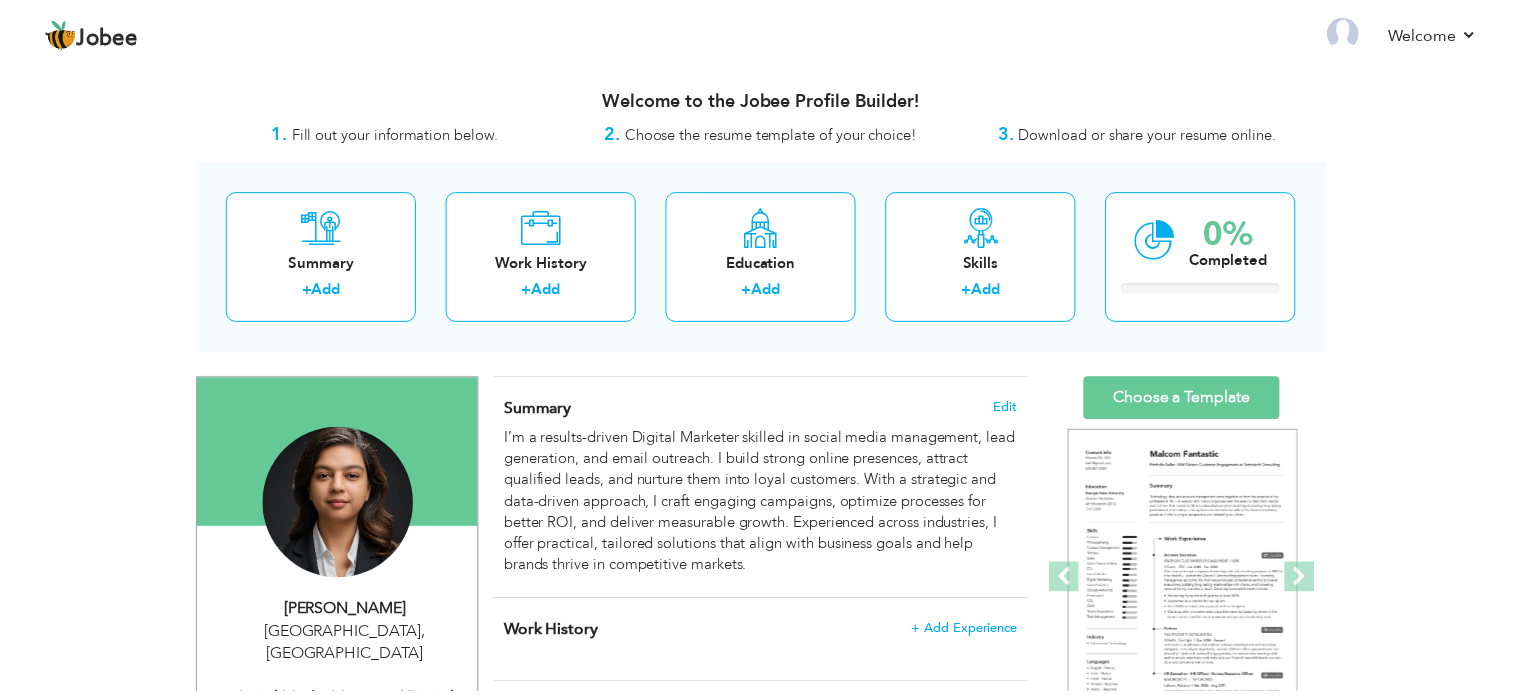 scroll, scrollTop: 0, scrollLeft: 0, axis: both 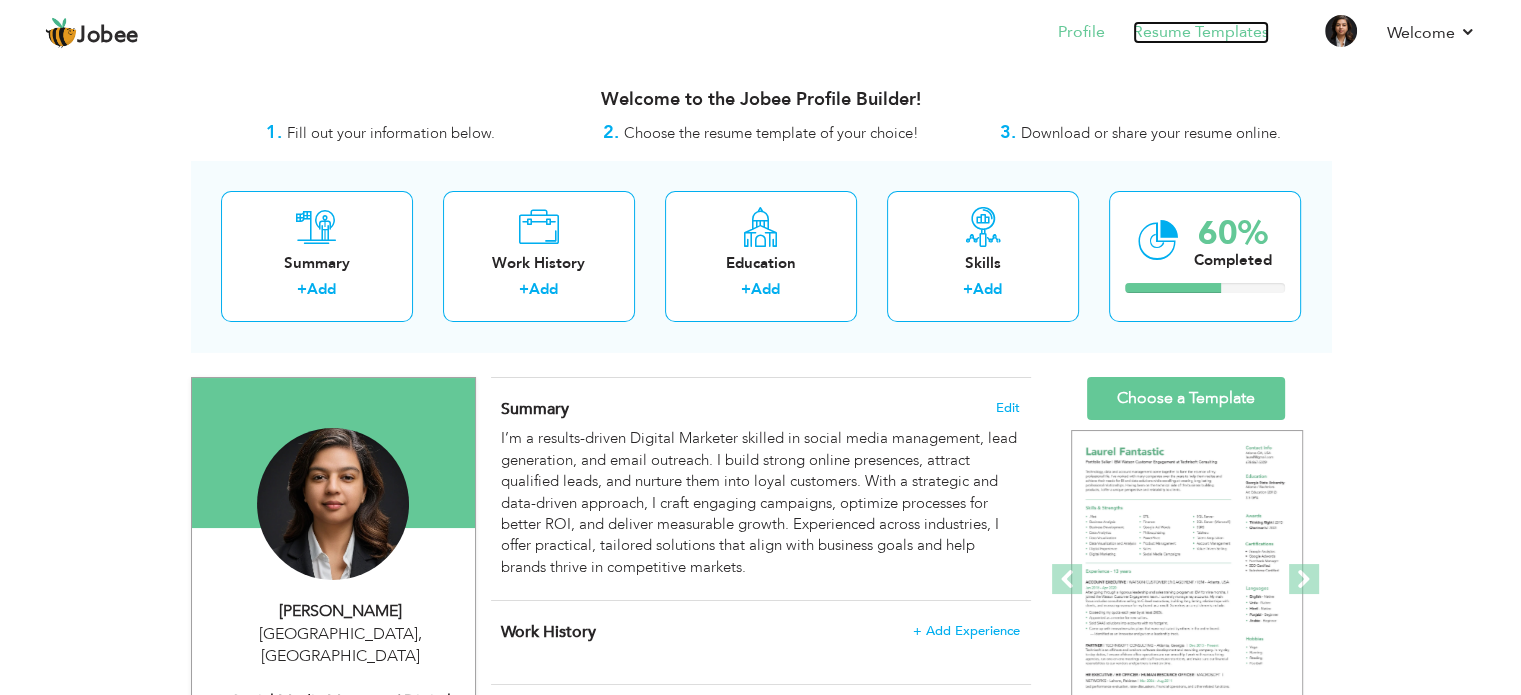 click on "Resume Templates" at bounding box center (1201, 32) 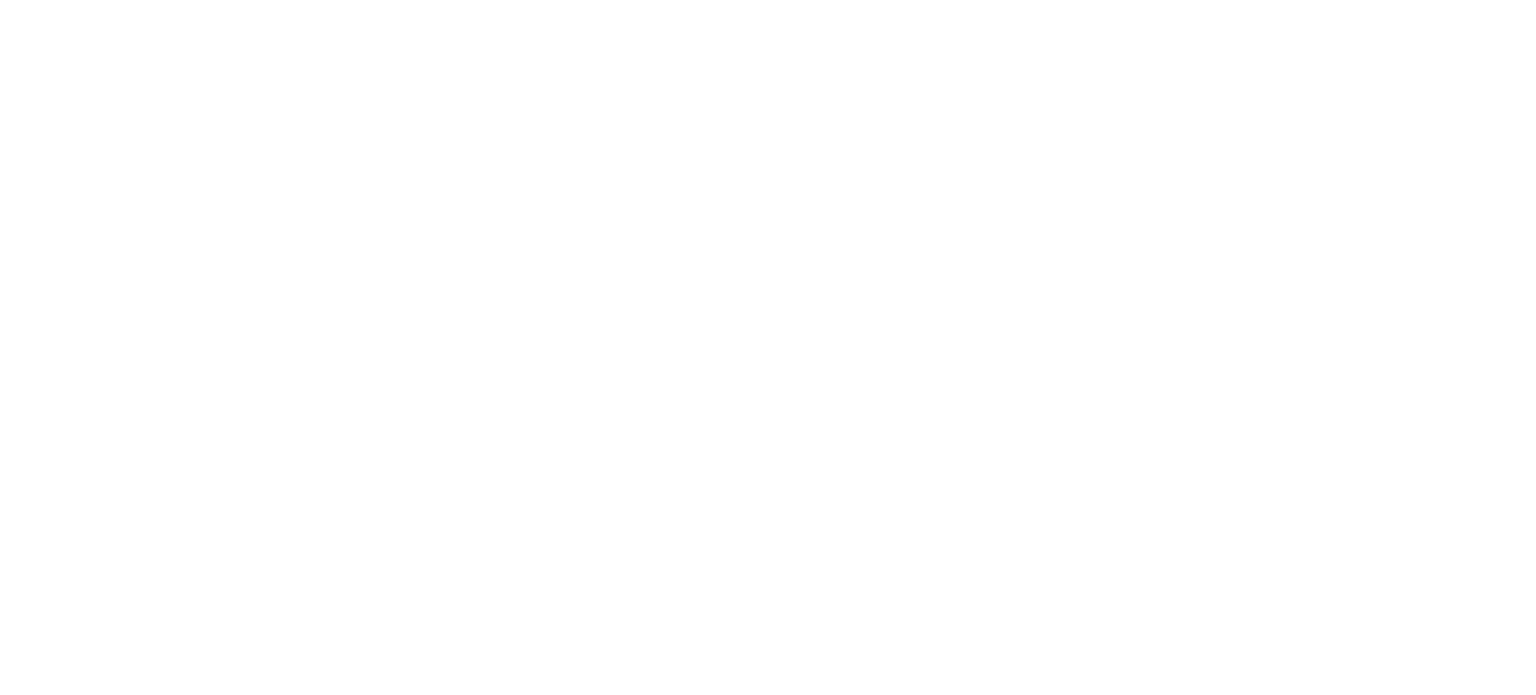 scroll, scrollTop: 0, scrollLeft: 0, axis: both 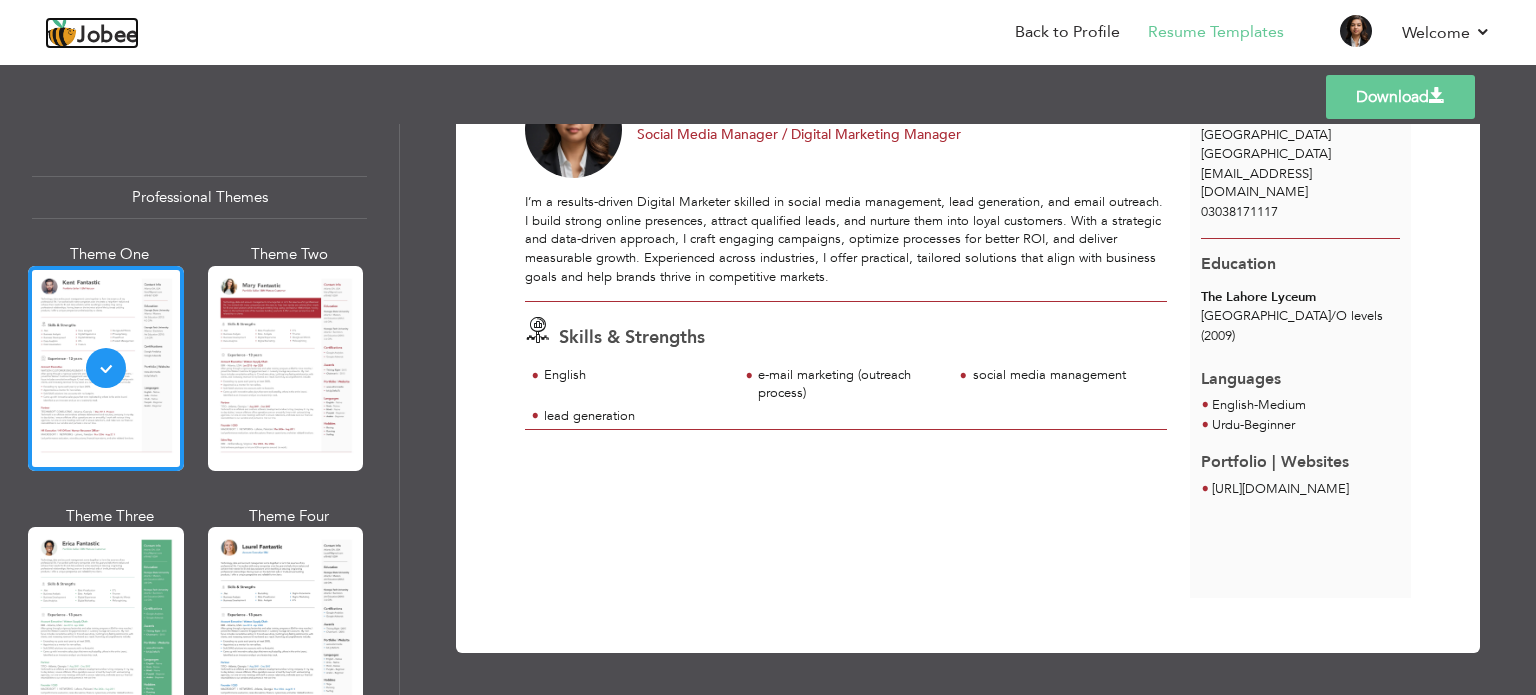 click at bounding box center [61, 33] 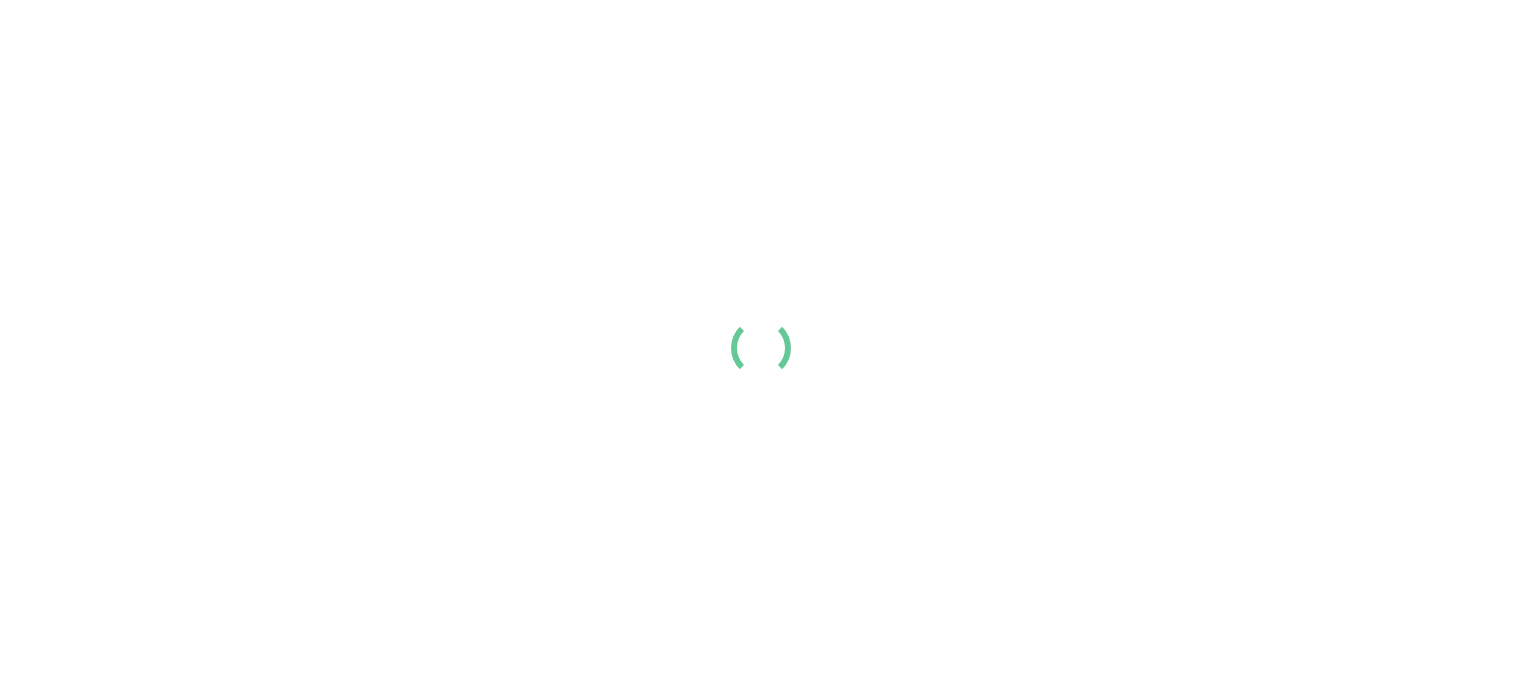 scroll, scrollTop: 0, scrollLeft: 0, axis: both 